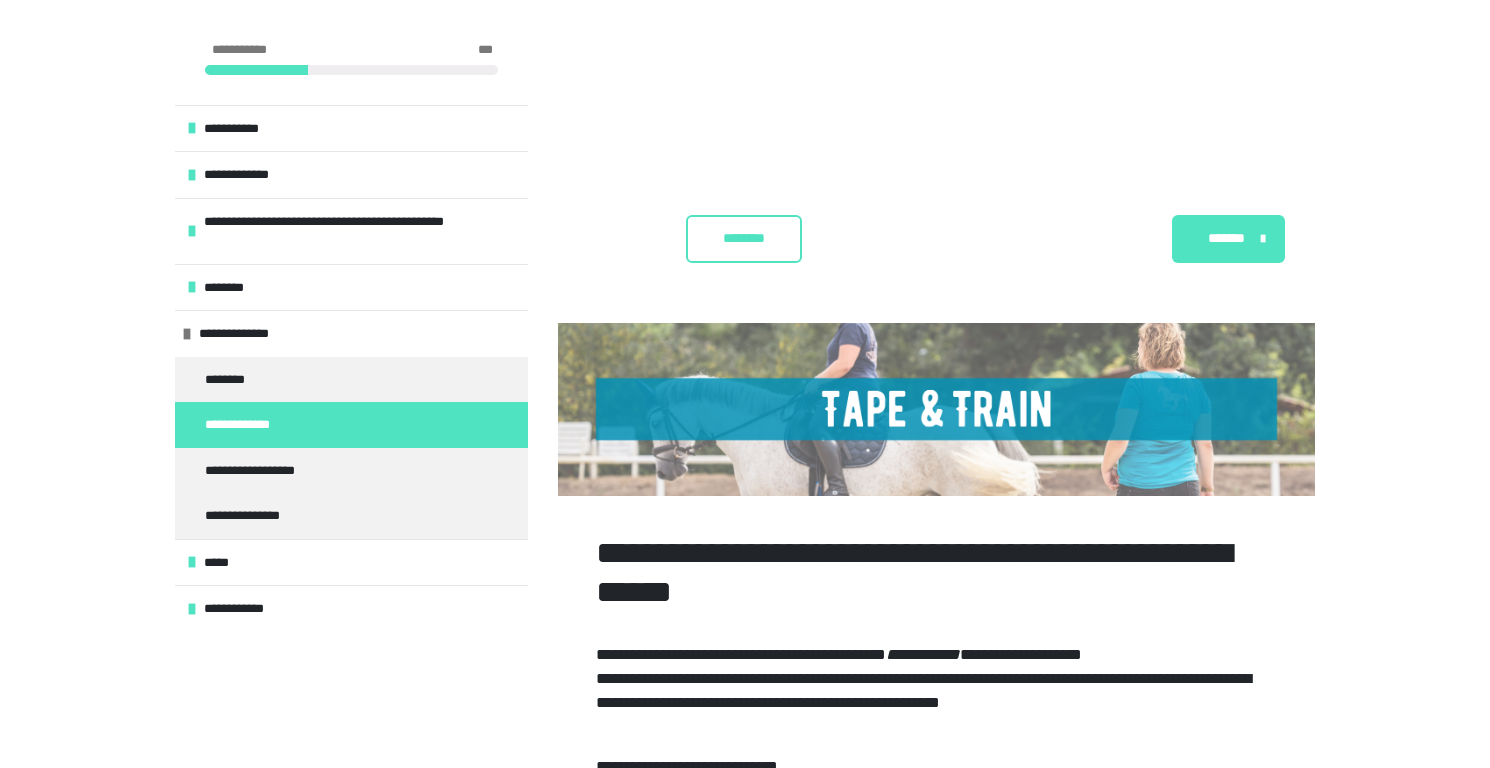 scroll, scrollTop: 2896, scrollLeft: 0, axis: vertical 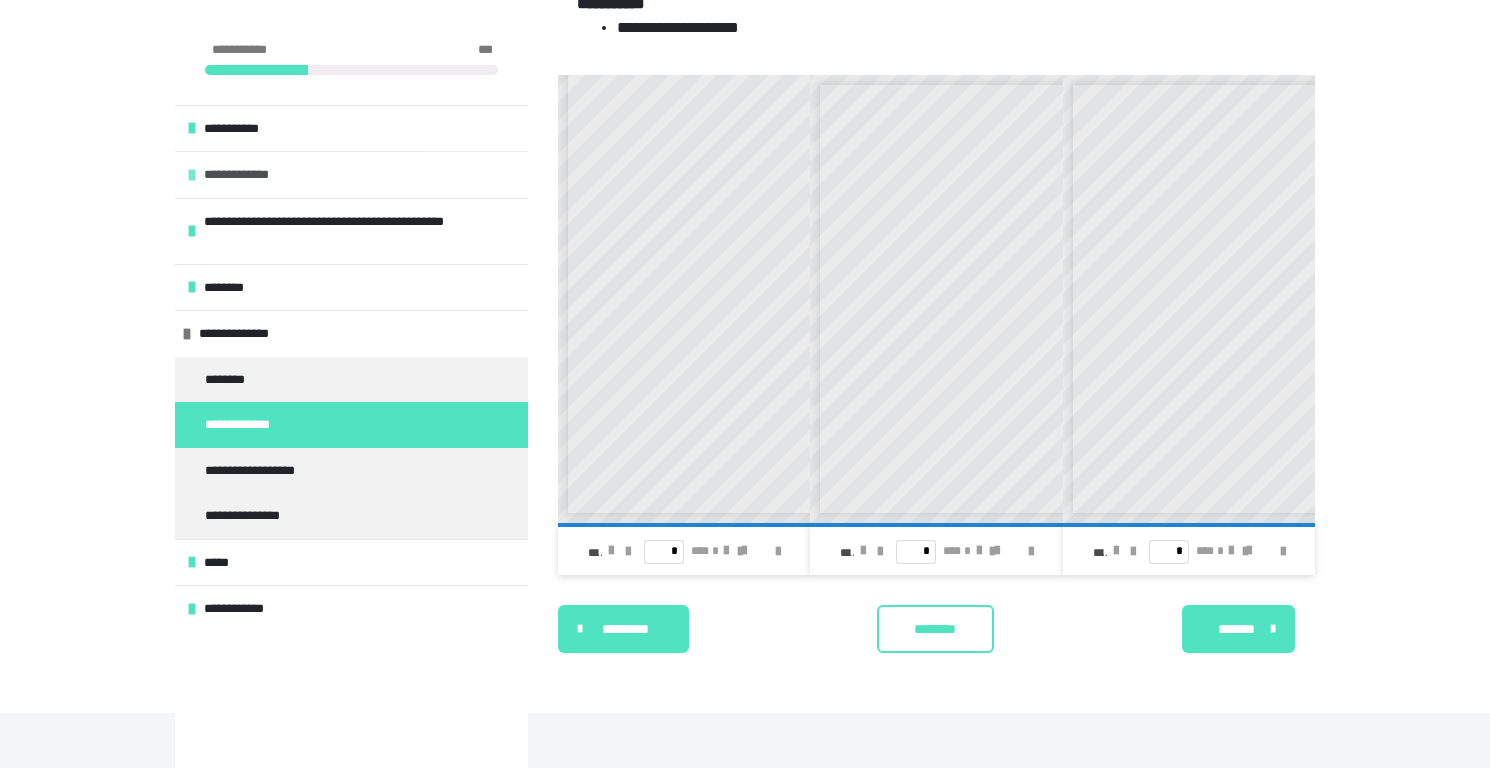 click on "**********" at bounding box center [248, 175] 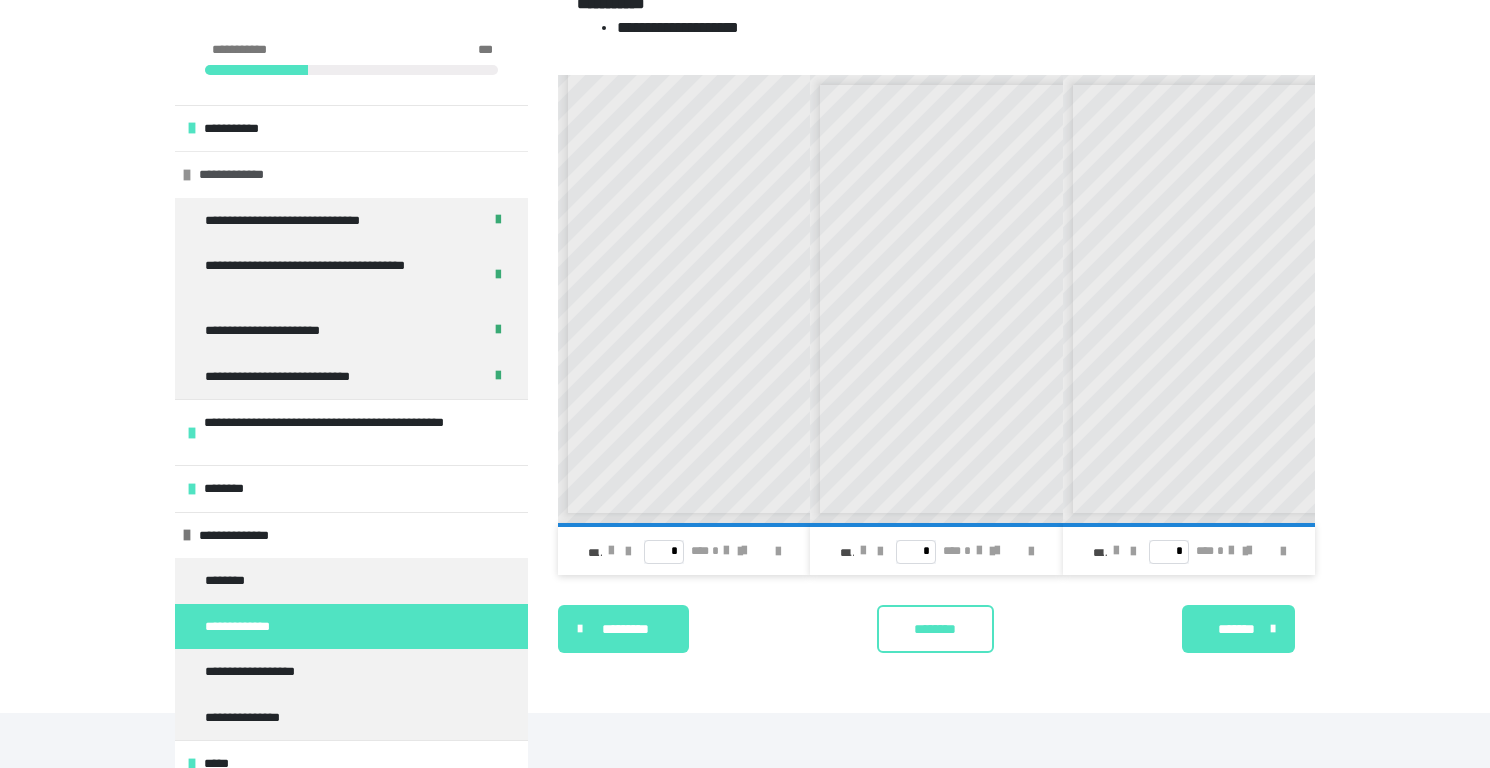 click on "**********" at bounding box center (243, 175) 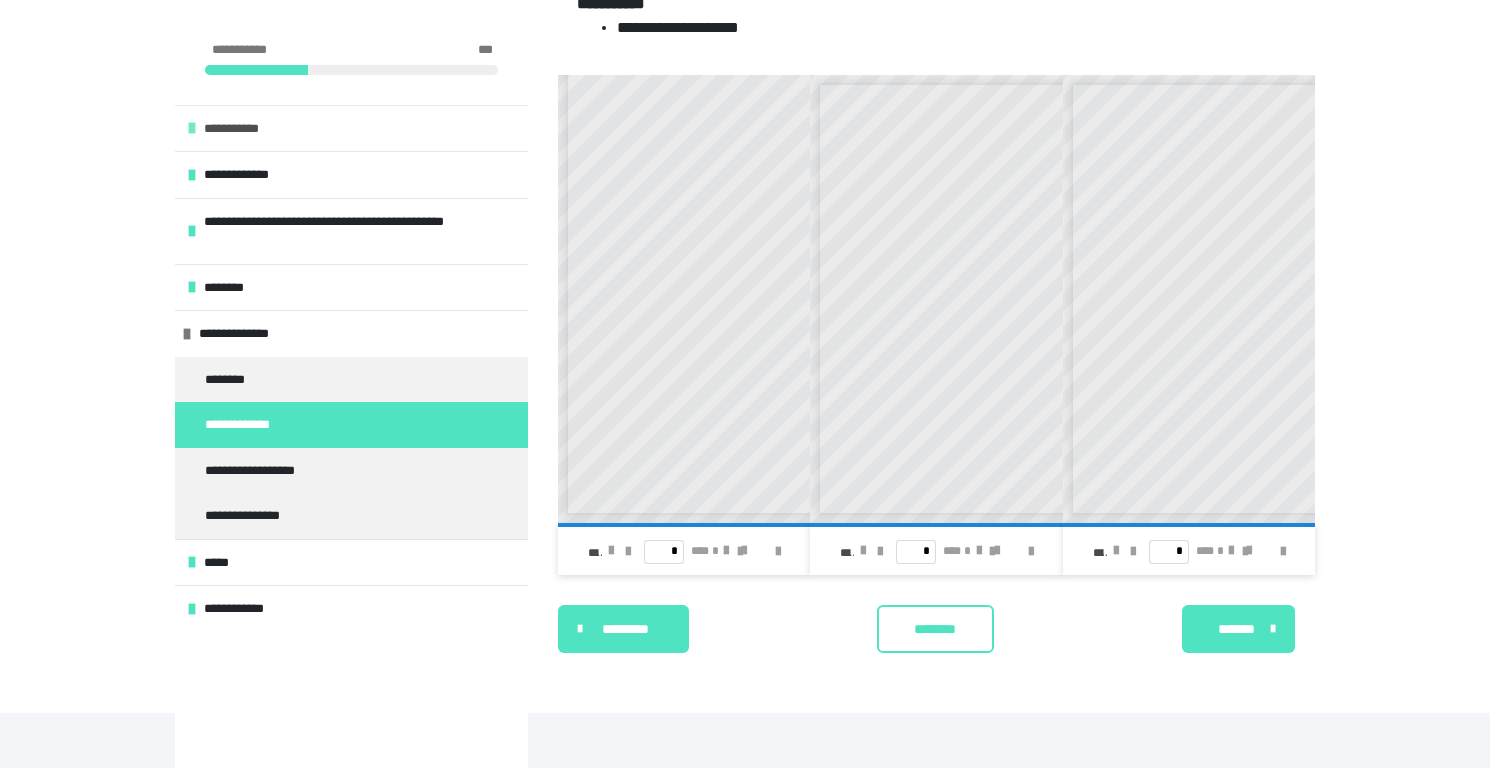 click on "**********" at bounding box center [240, 129] 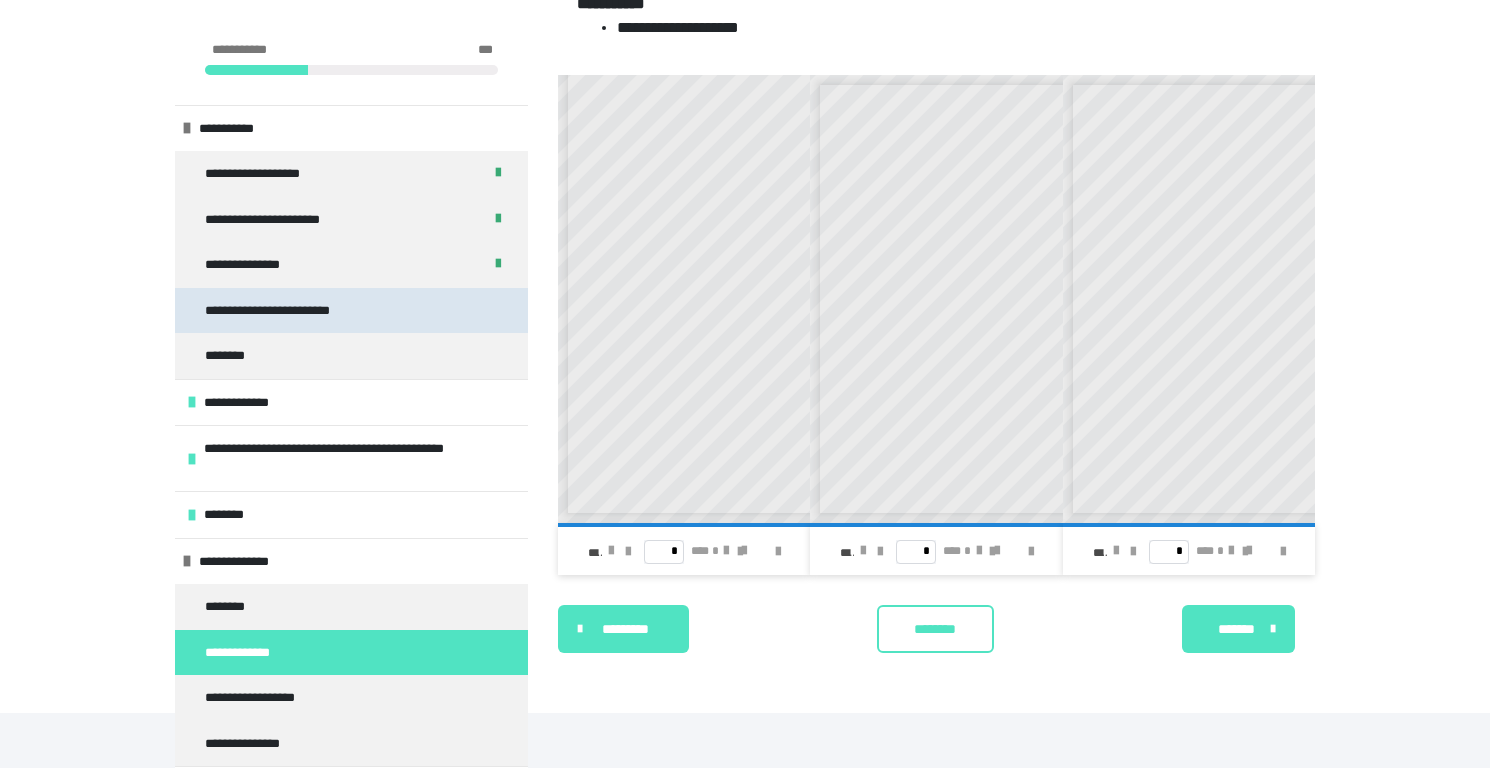 click on "**********" at bounding box center (294, 311) 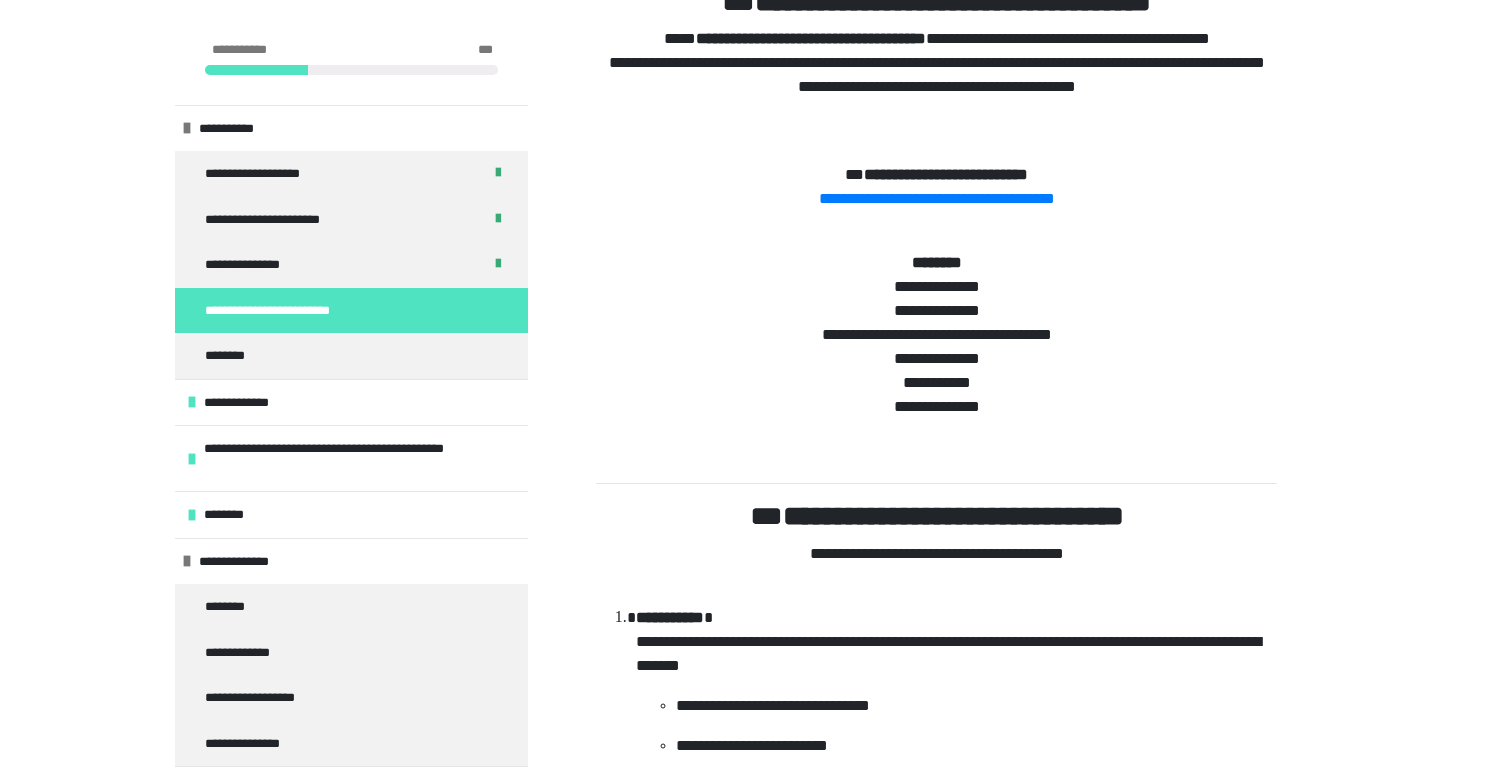 scroll, scrollTop: 897, scrollLeft: 0, axis: vertical 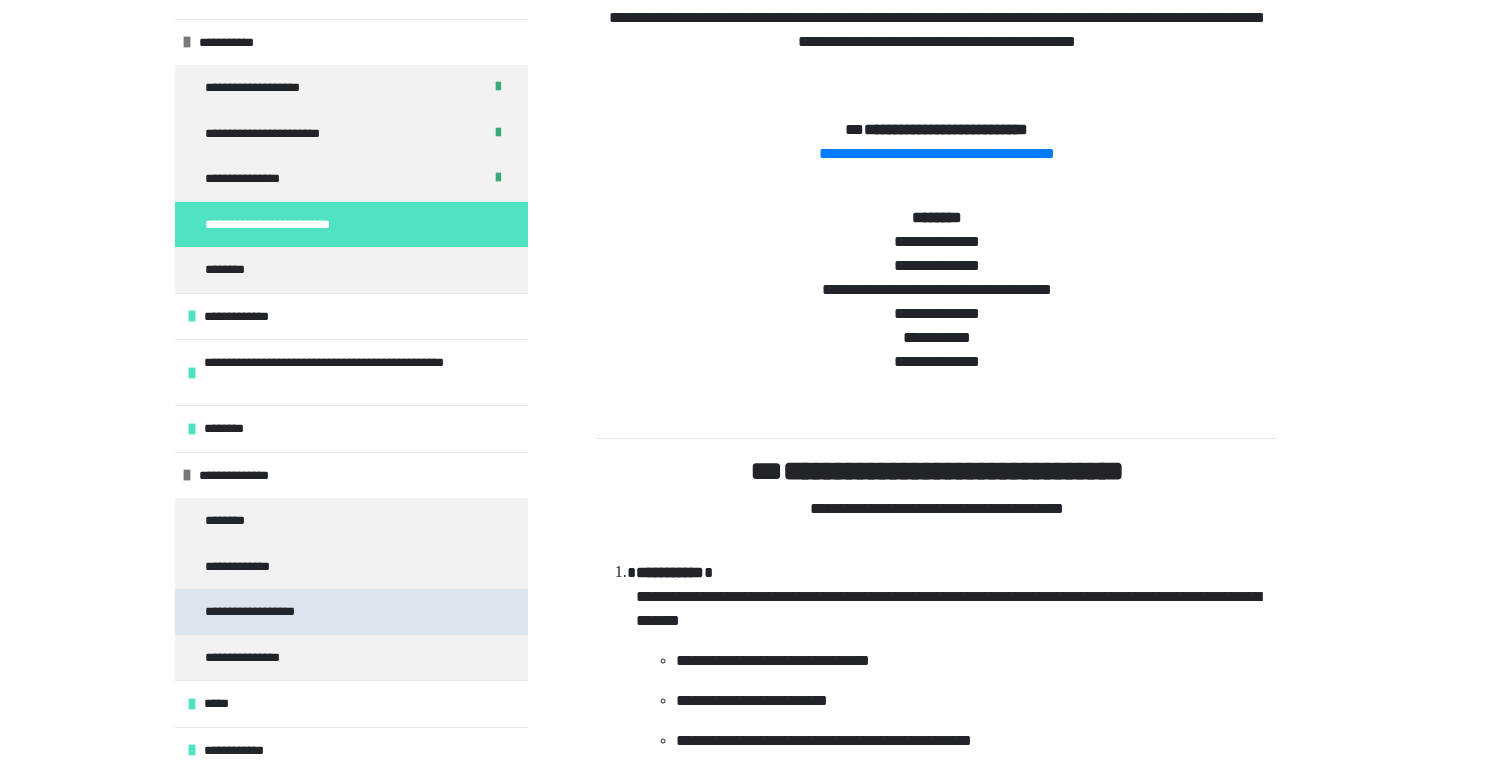 click on "**********" at bounding box center [264, 612] 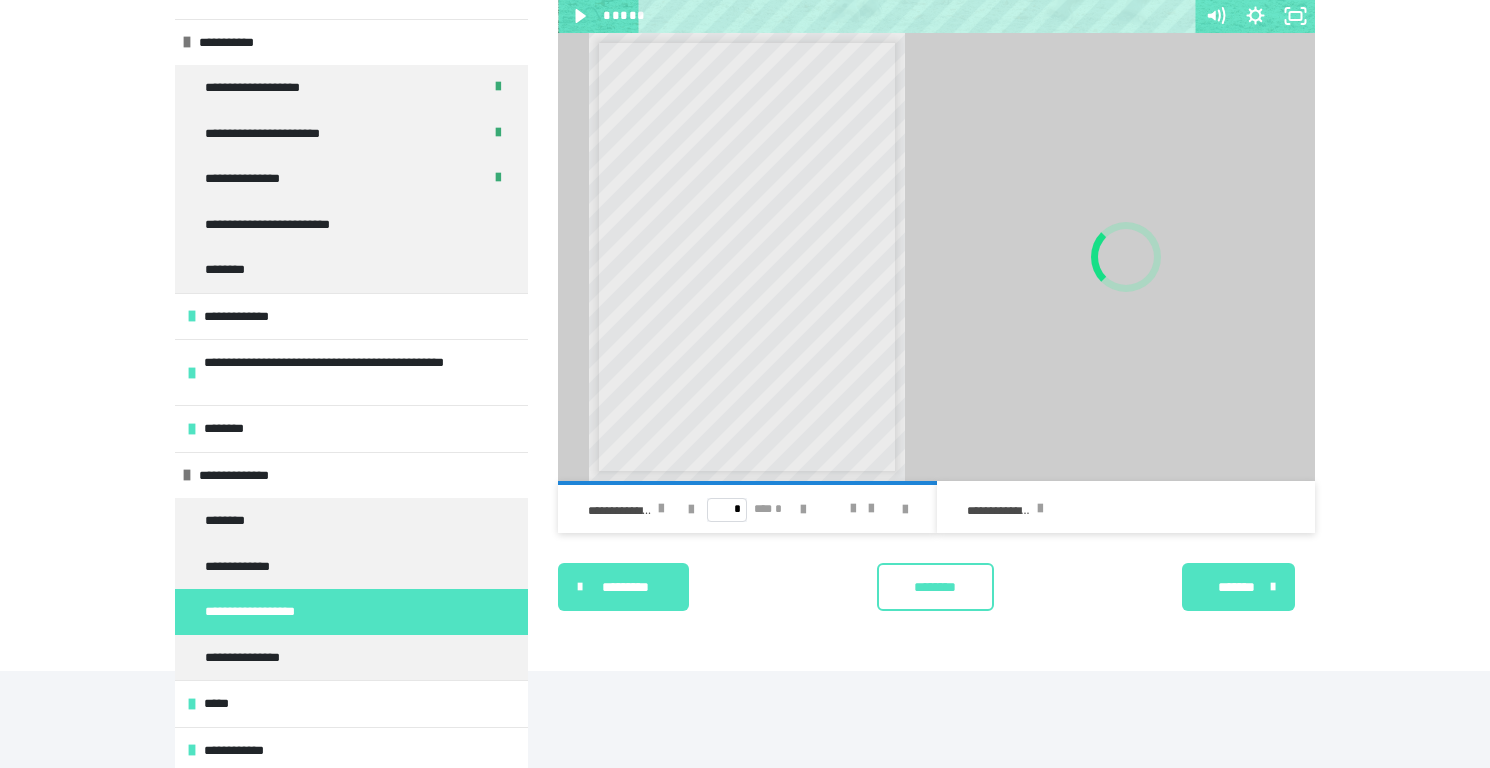 scroll, scrollTop: 956, scrollLeft: 0, axis: vertical 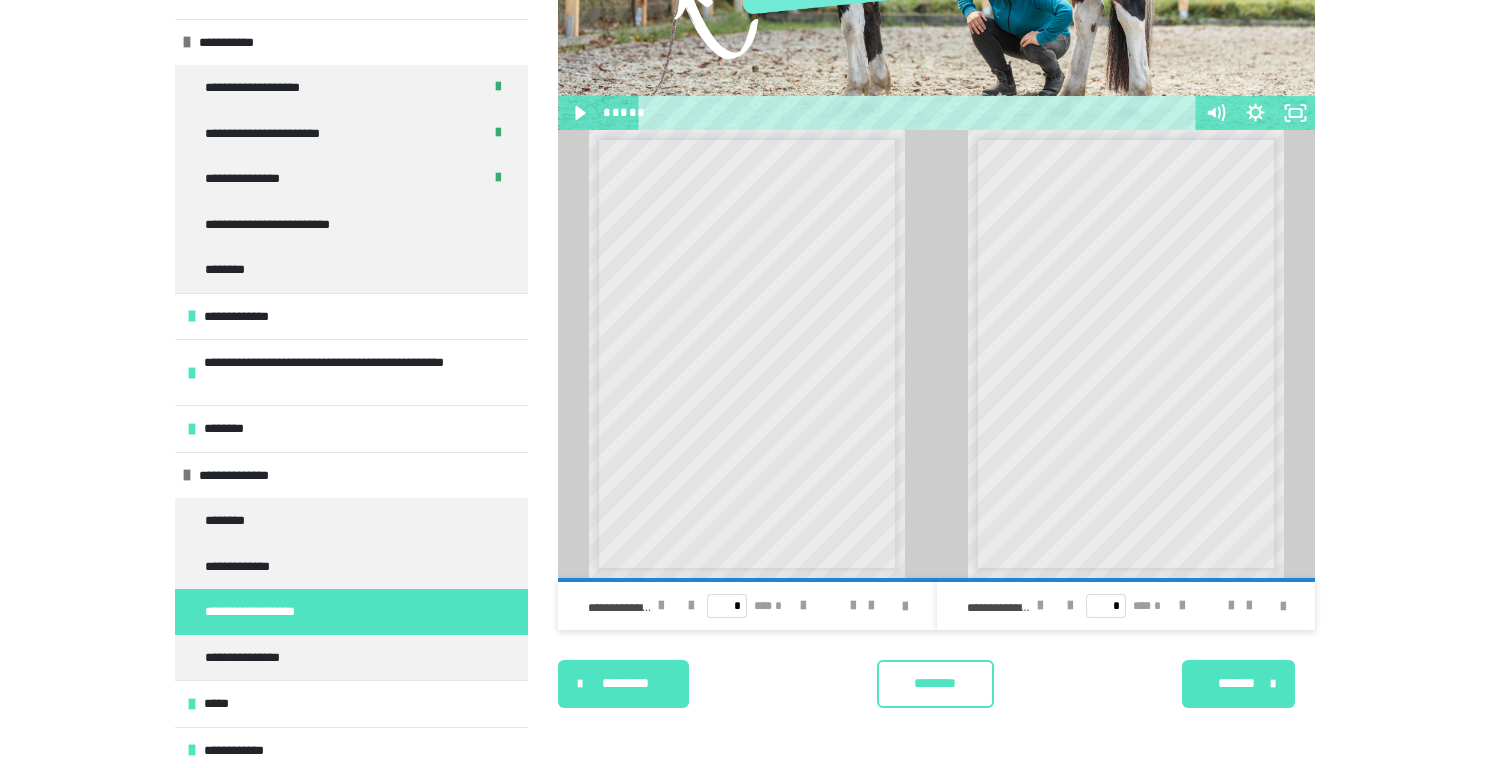 click on "**********" at bounding box center (758, 331) 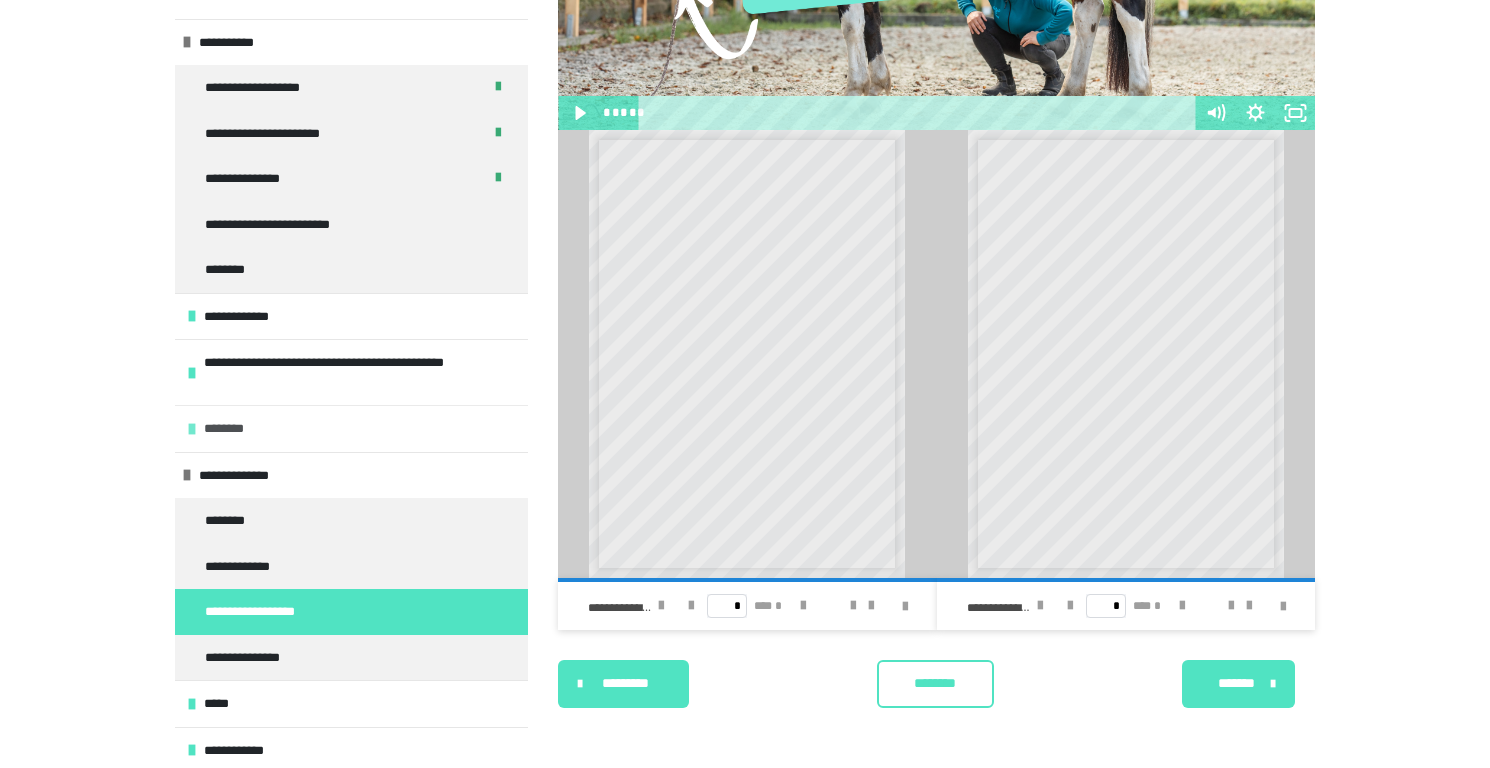 click on "********" at bounding box center [230, 429] 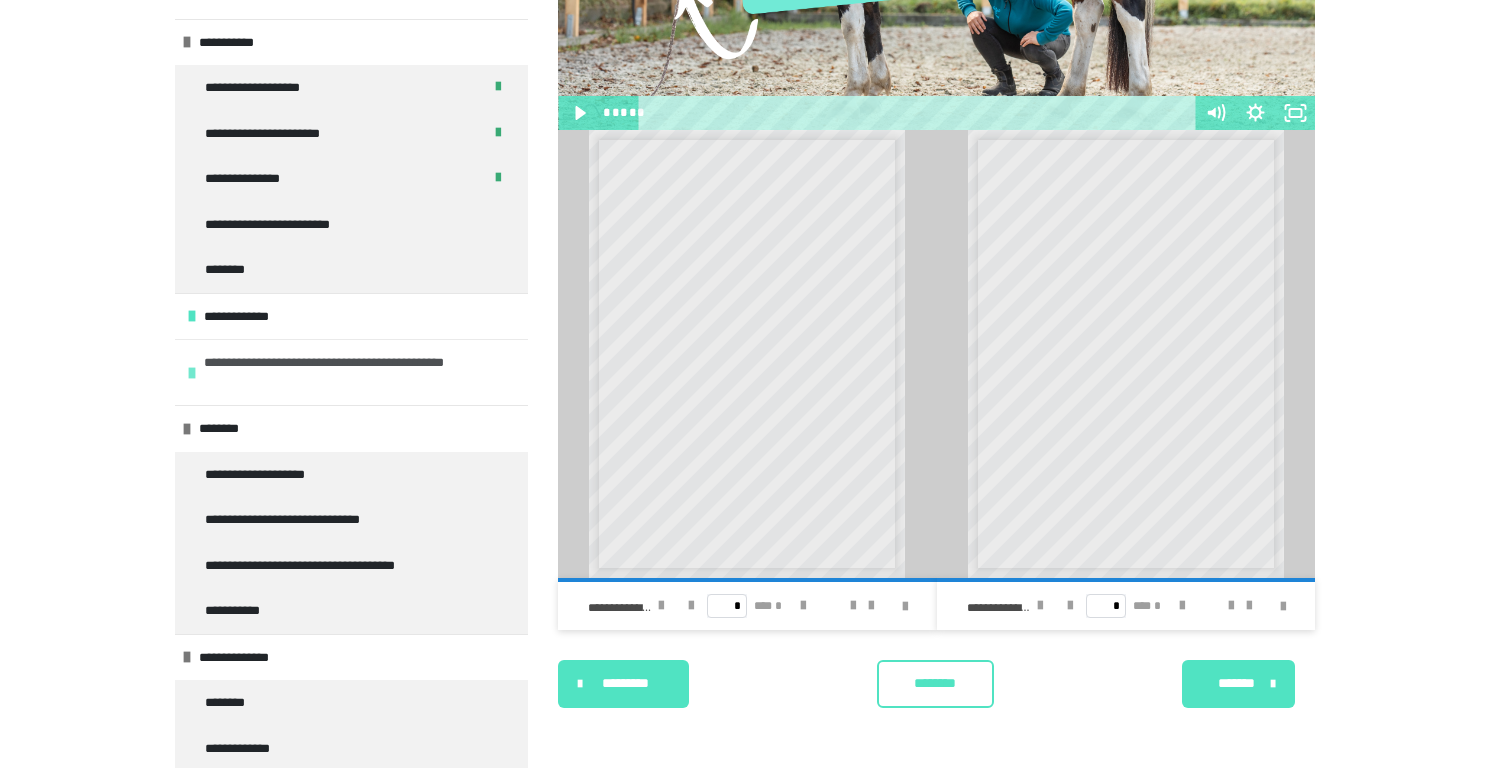 click on "**********" at bounding box center [353, 372] 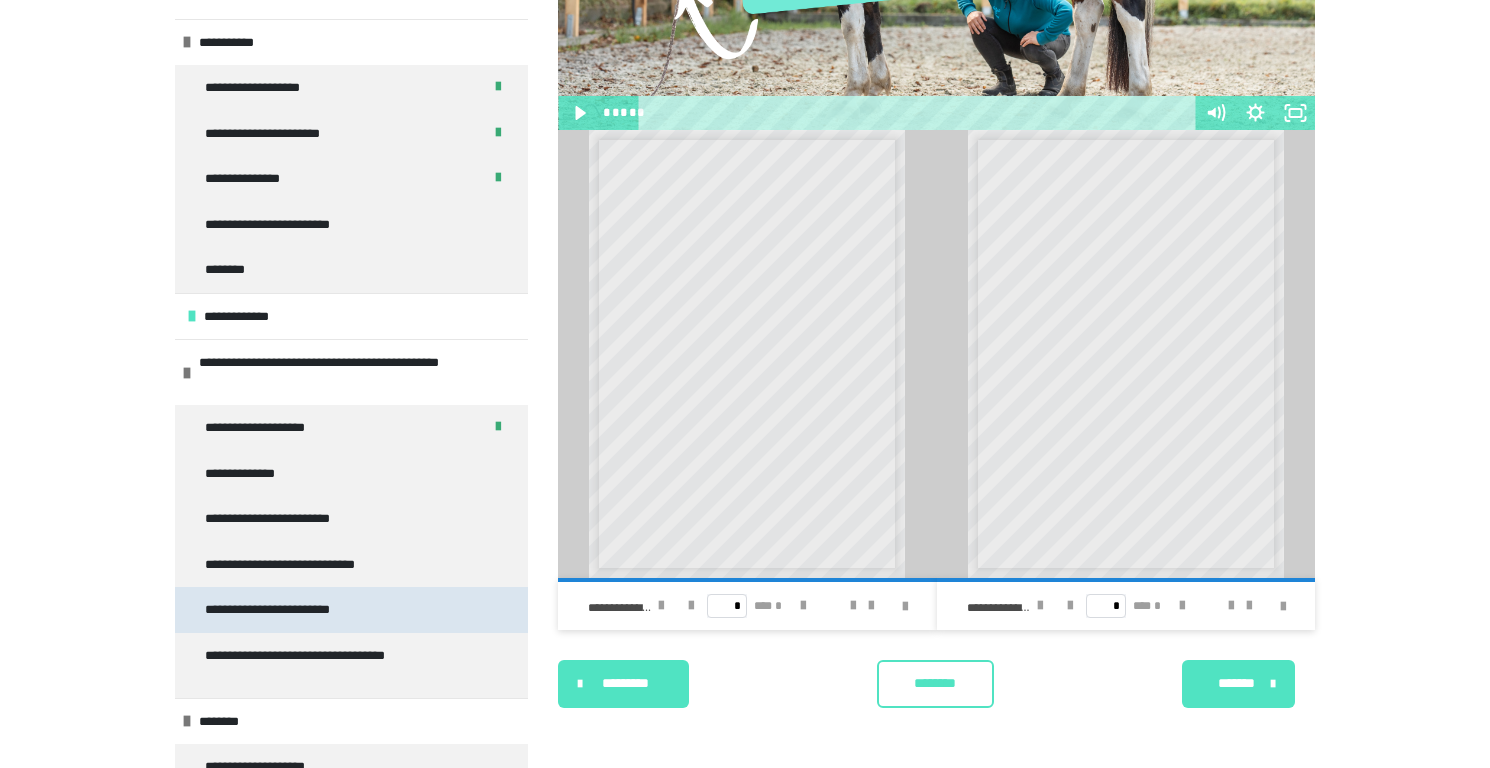 click on "**********" at bounding box center (288, 610) 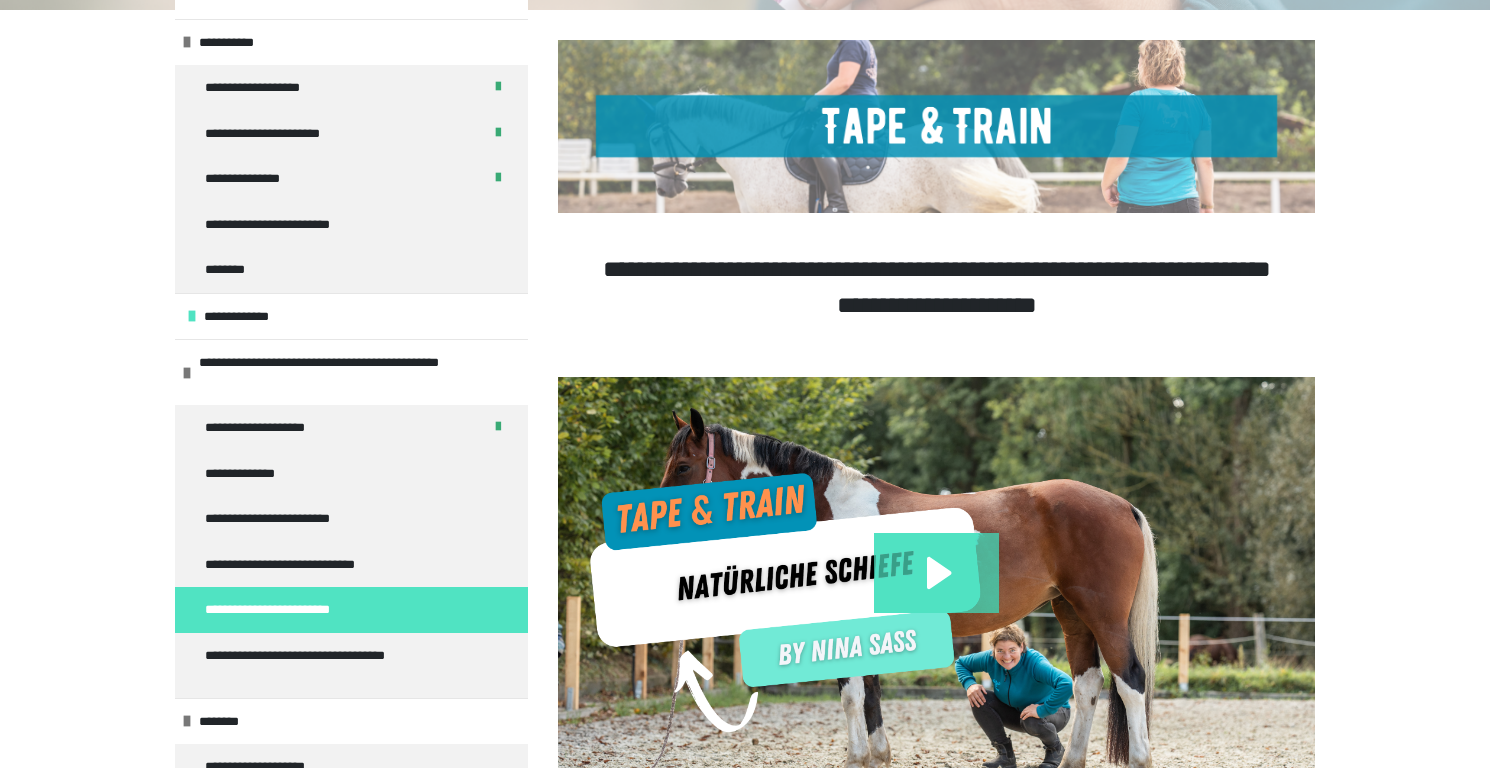 scroll, scrollTop: 0, scrollLeft: 0, axis: both 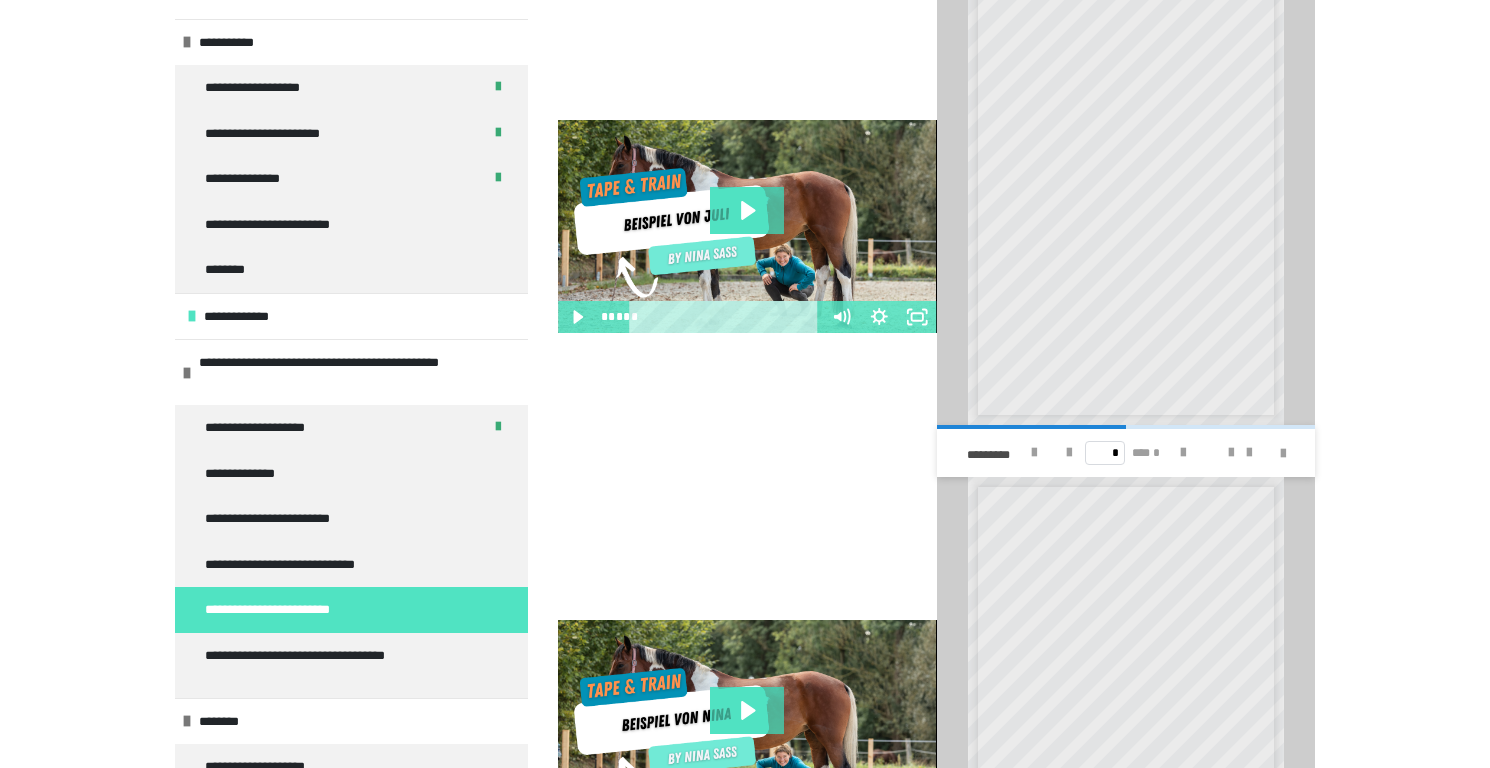 click at bounding box center (1240, 453) 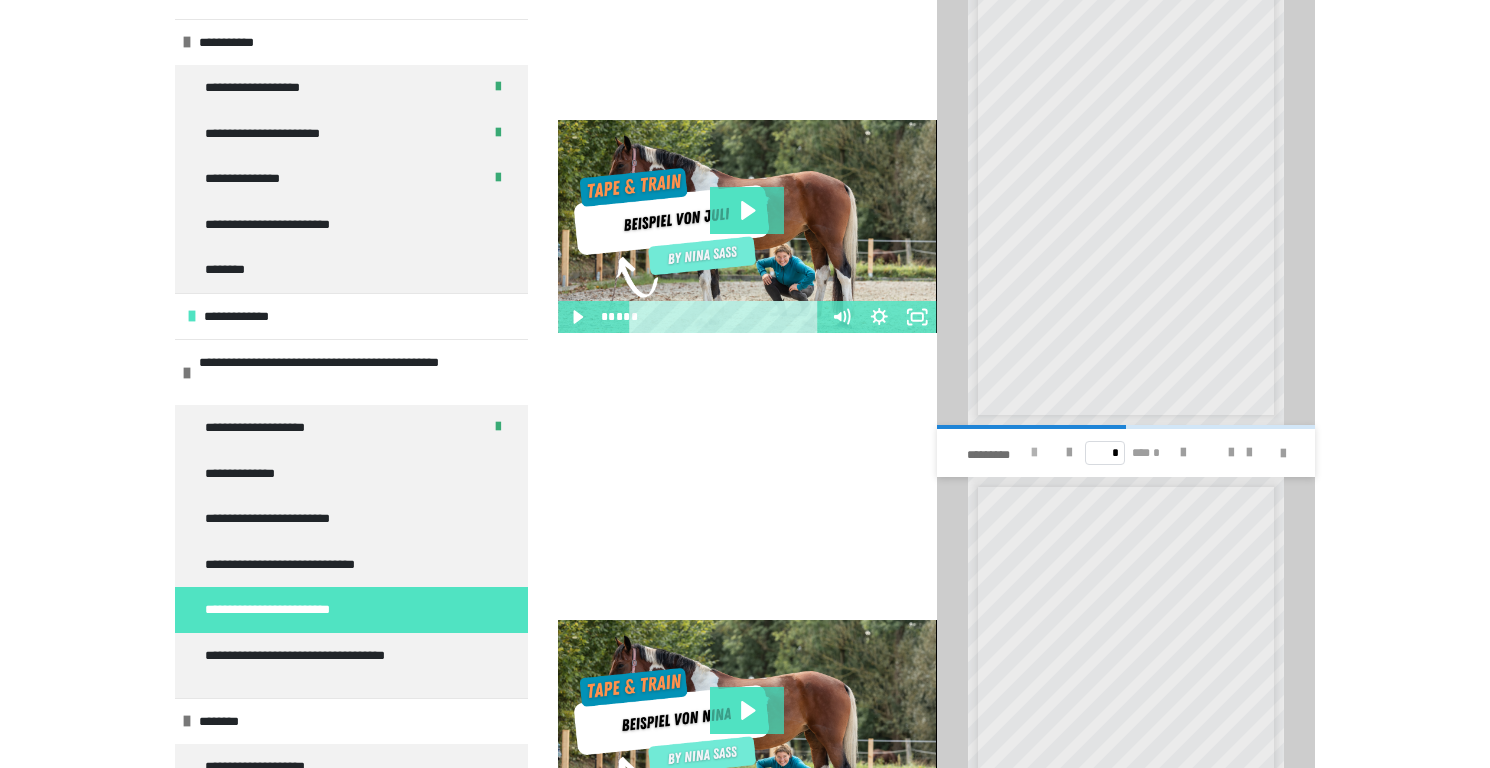 click at bounding box center [1034, 453] 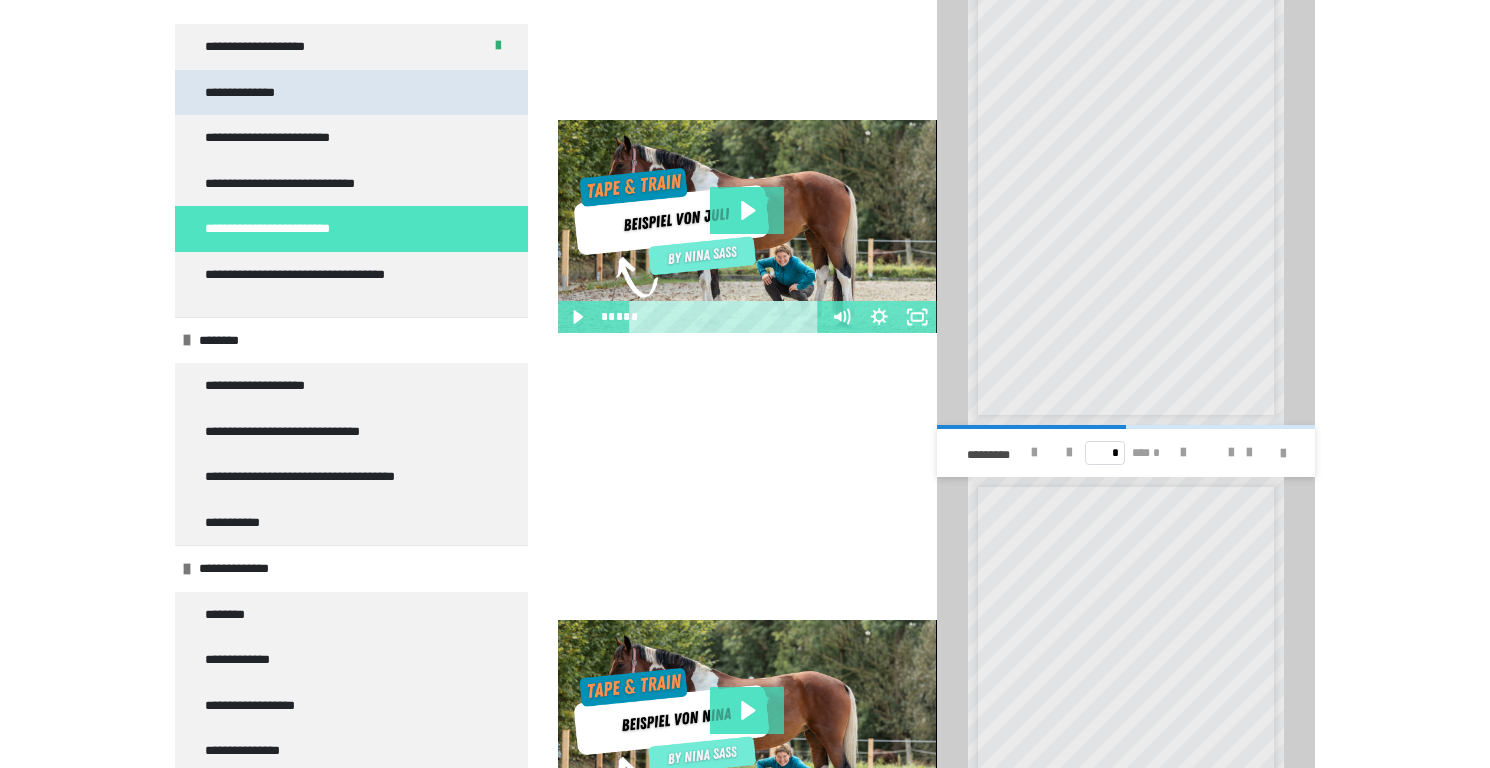 scroll, scrollTop: 560, scrollLeft: 0, axis: vertical 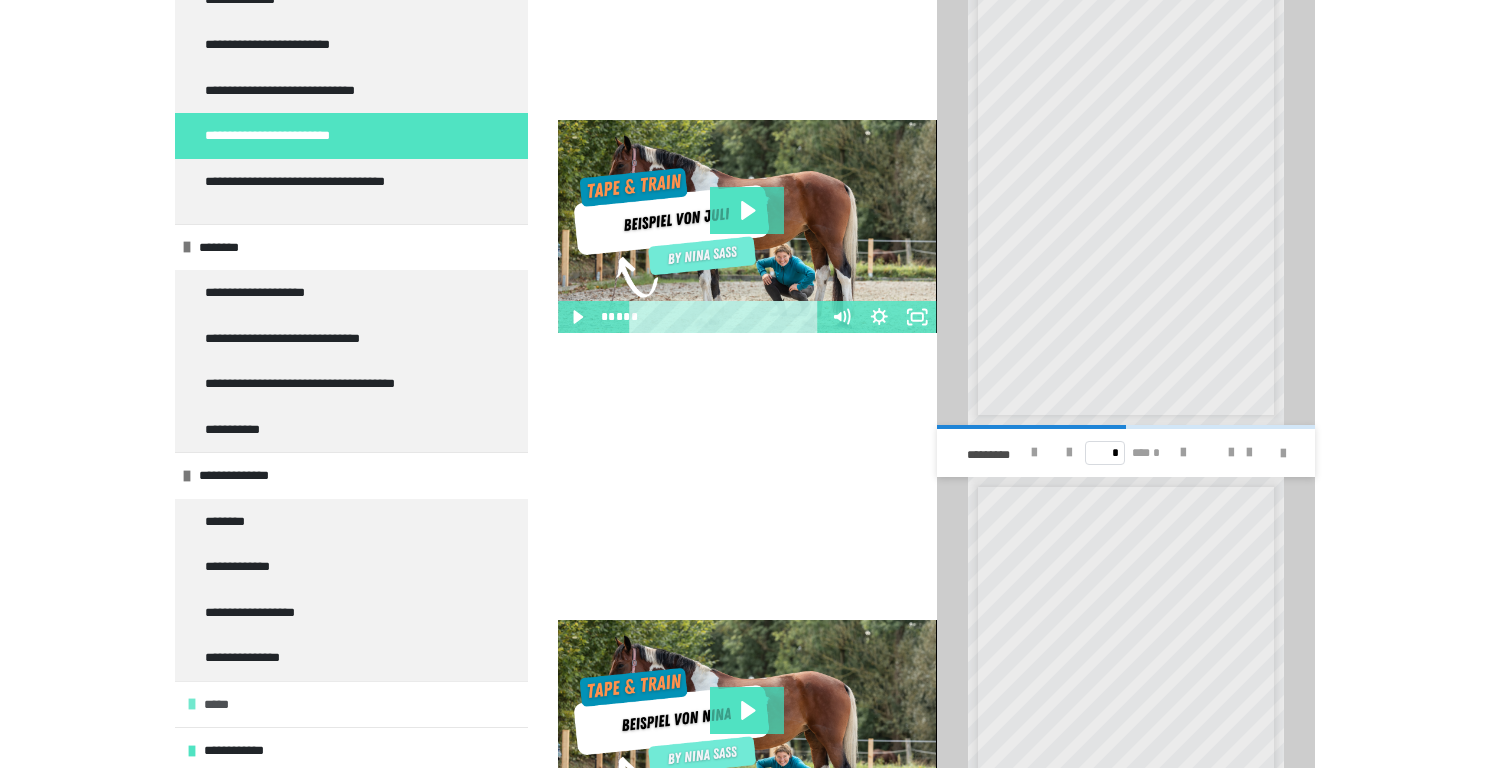 click on "*****" at bounding box center (225, 705) 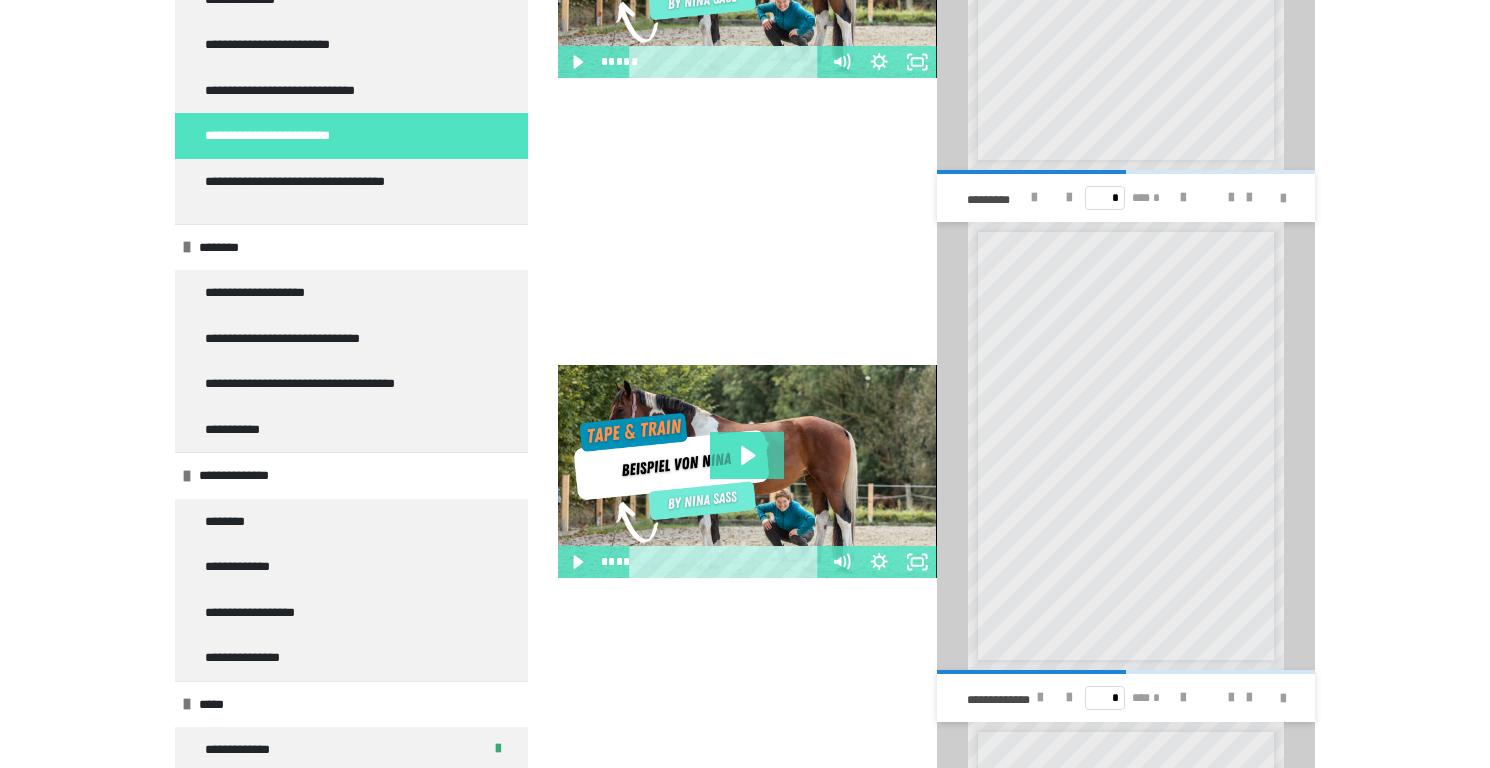 scroll, scrollTop: 2694, scrollLeft: 0, axis: vertical 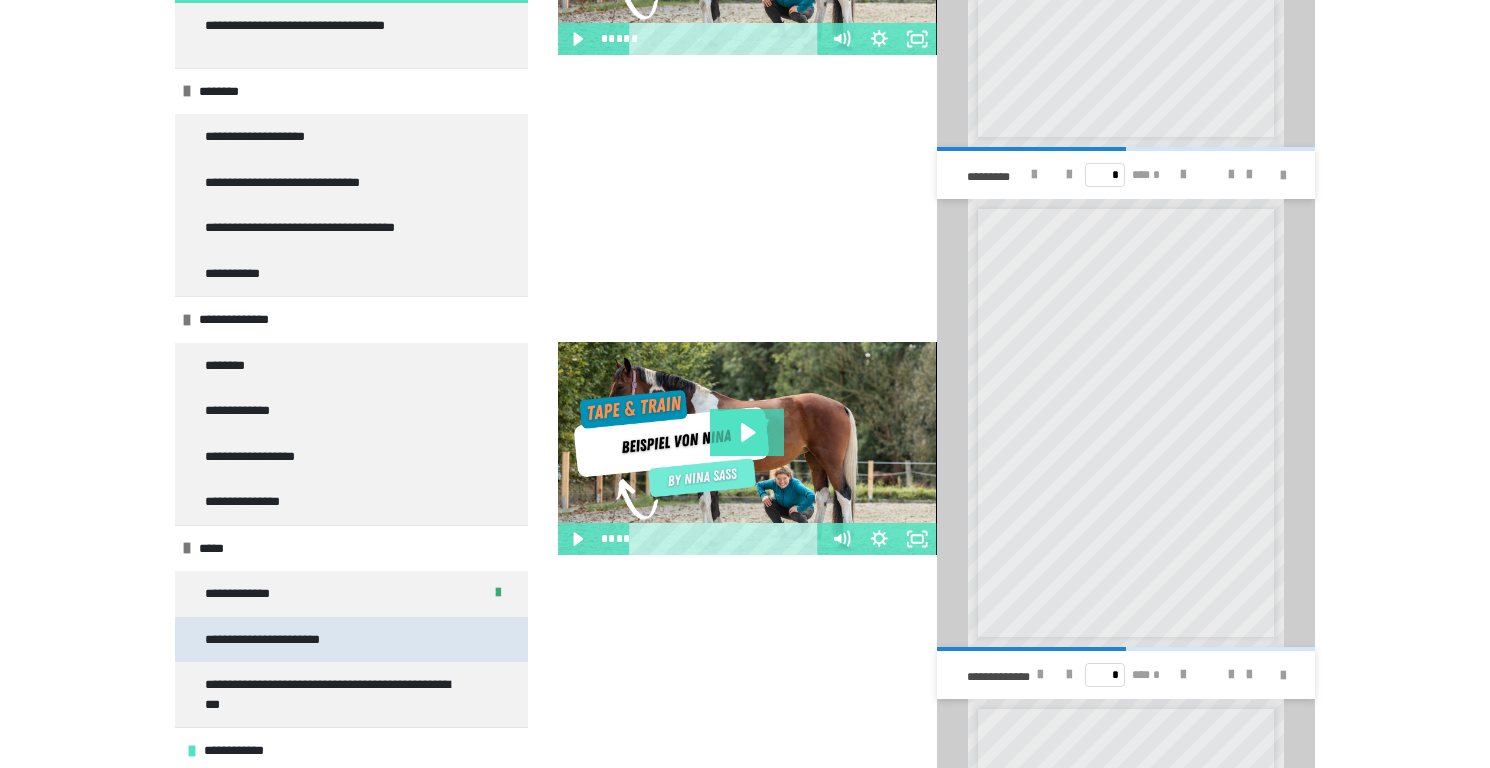 click on "**********" at bounding box center (290, 640) 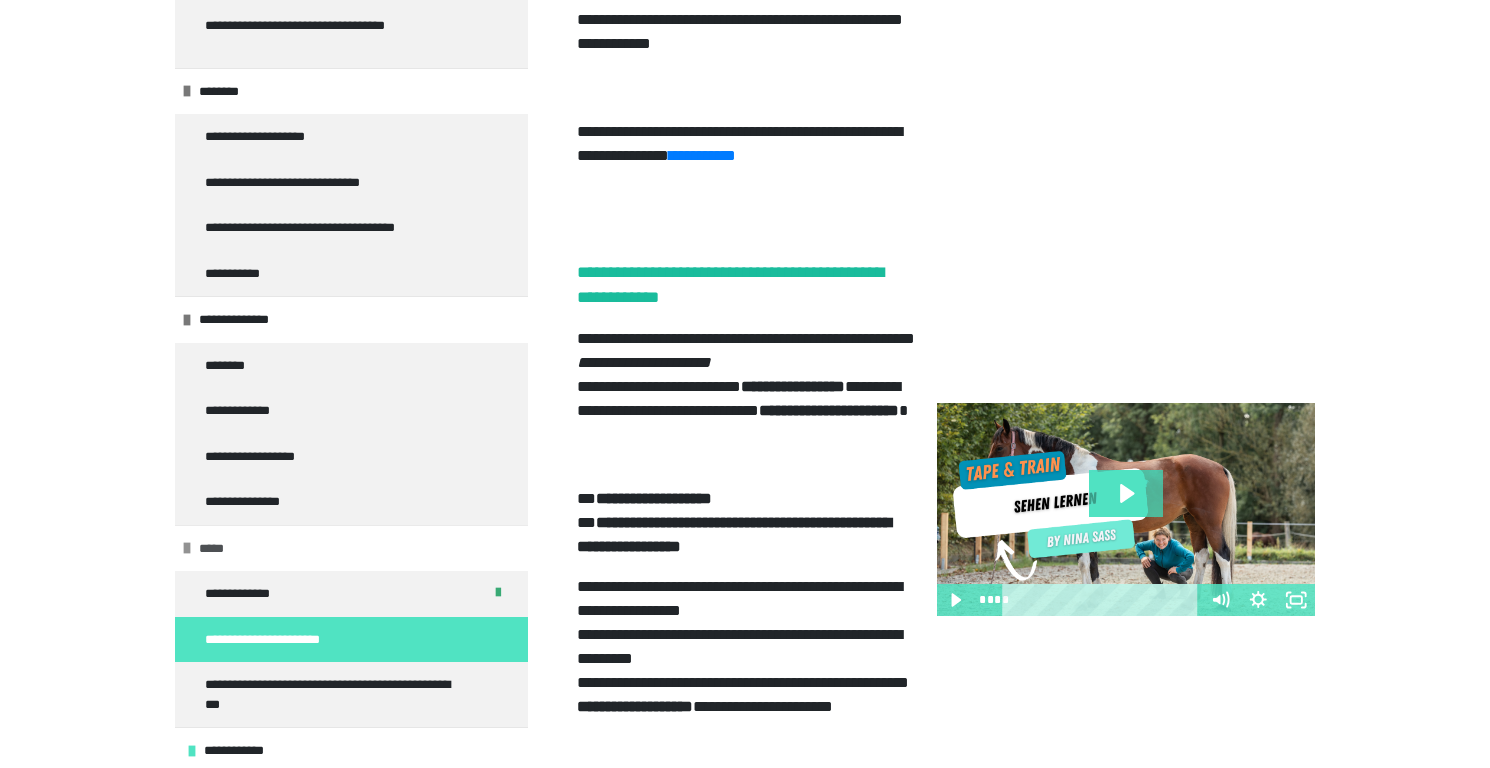 scroll, scrollTop: 1350, scrollLeft: 0, axis: vertical 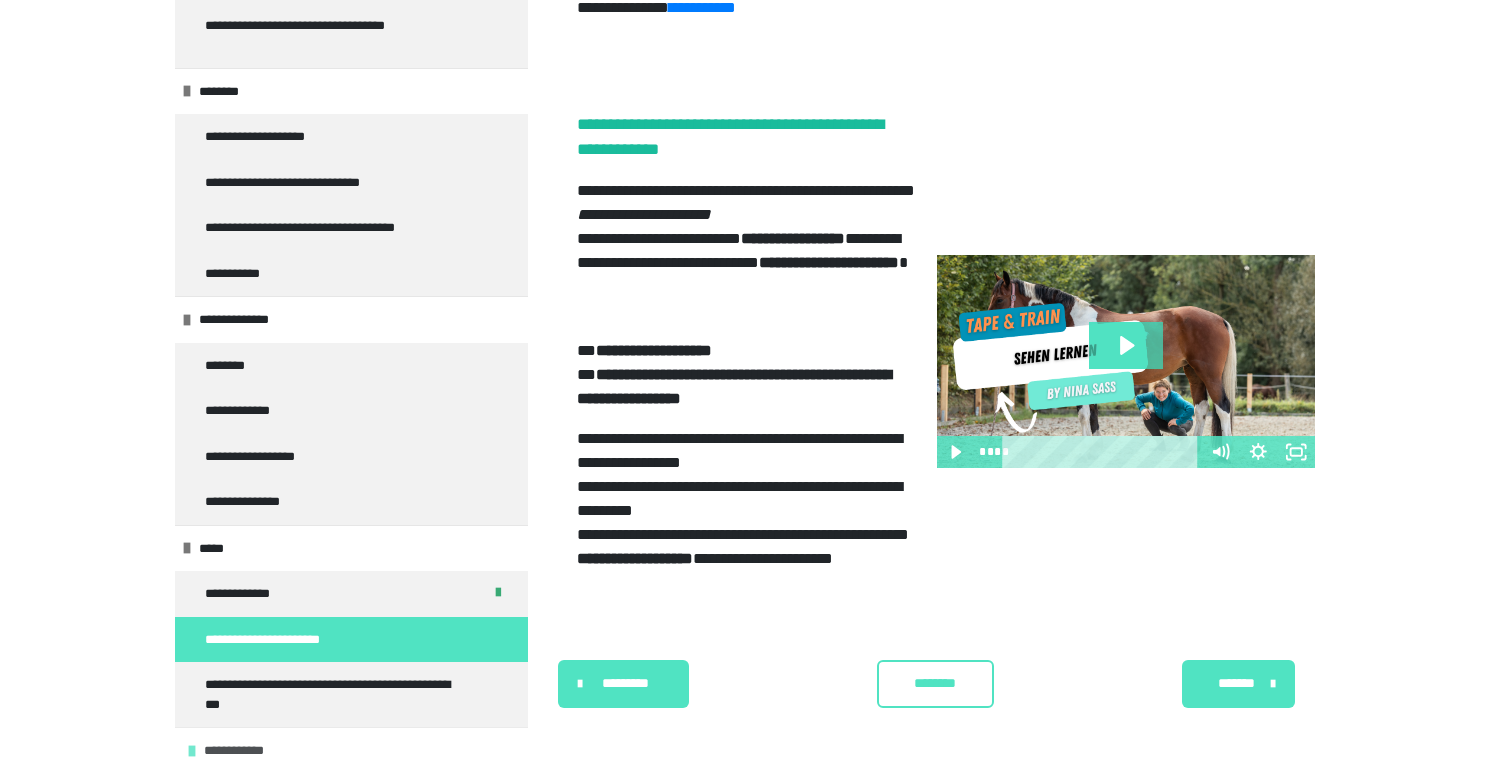 click on "**********" at bounding box center (247, 751) 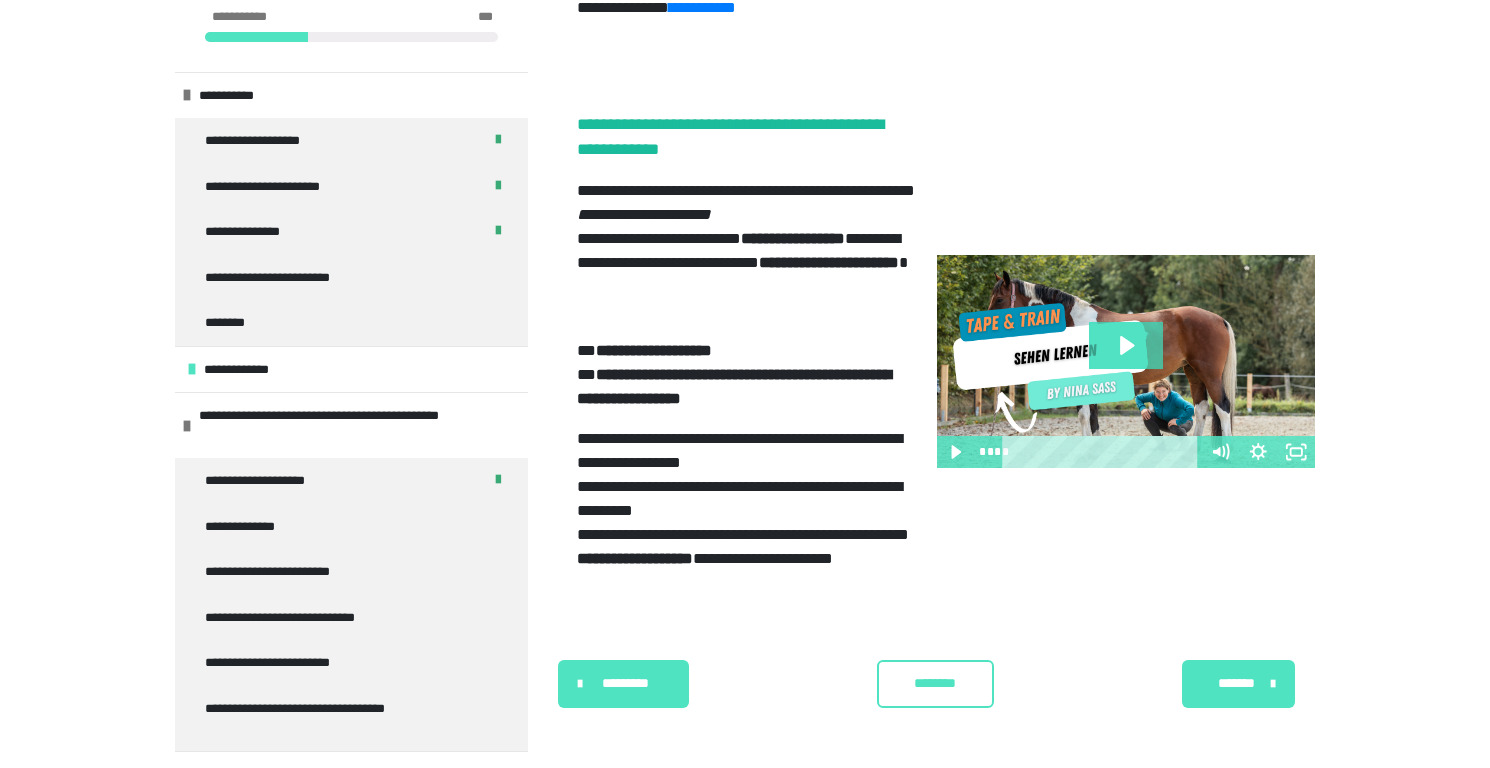scroll, scrollTop: 0, scrollLeft: 0, axis: both 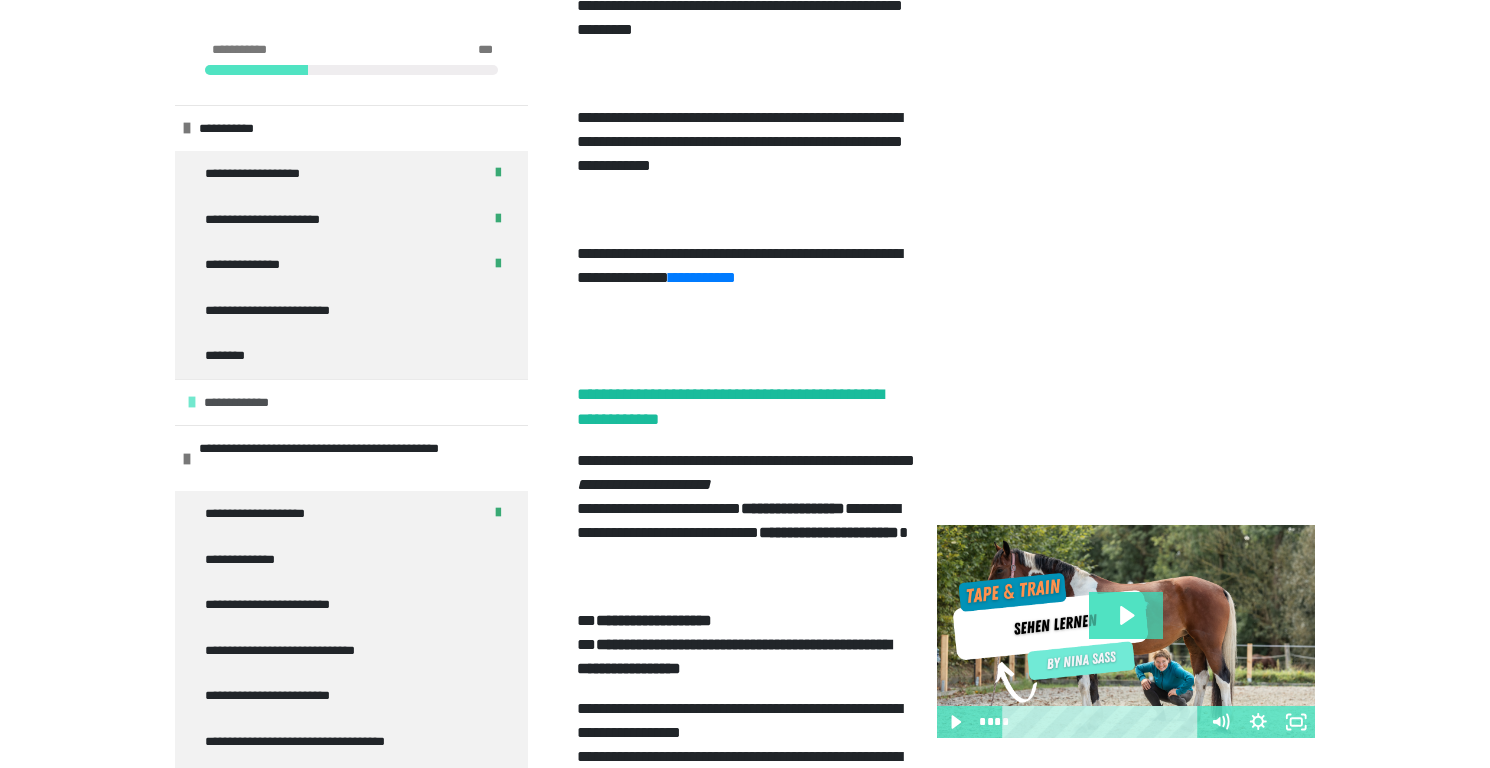 click on "**********" at bounding box center [248, 403] 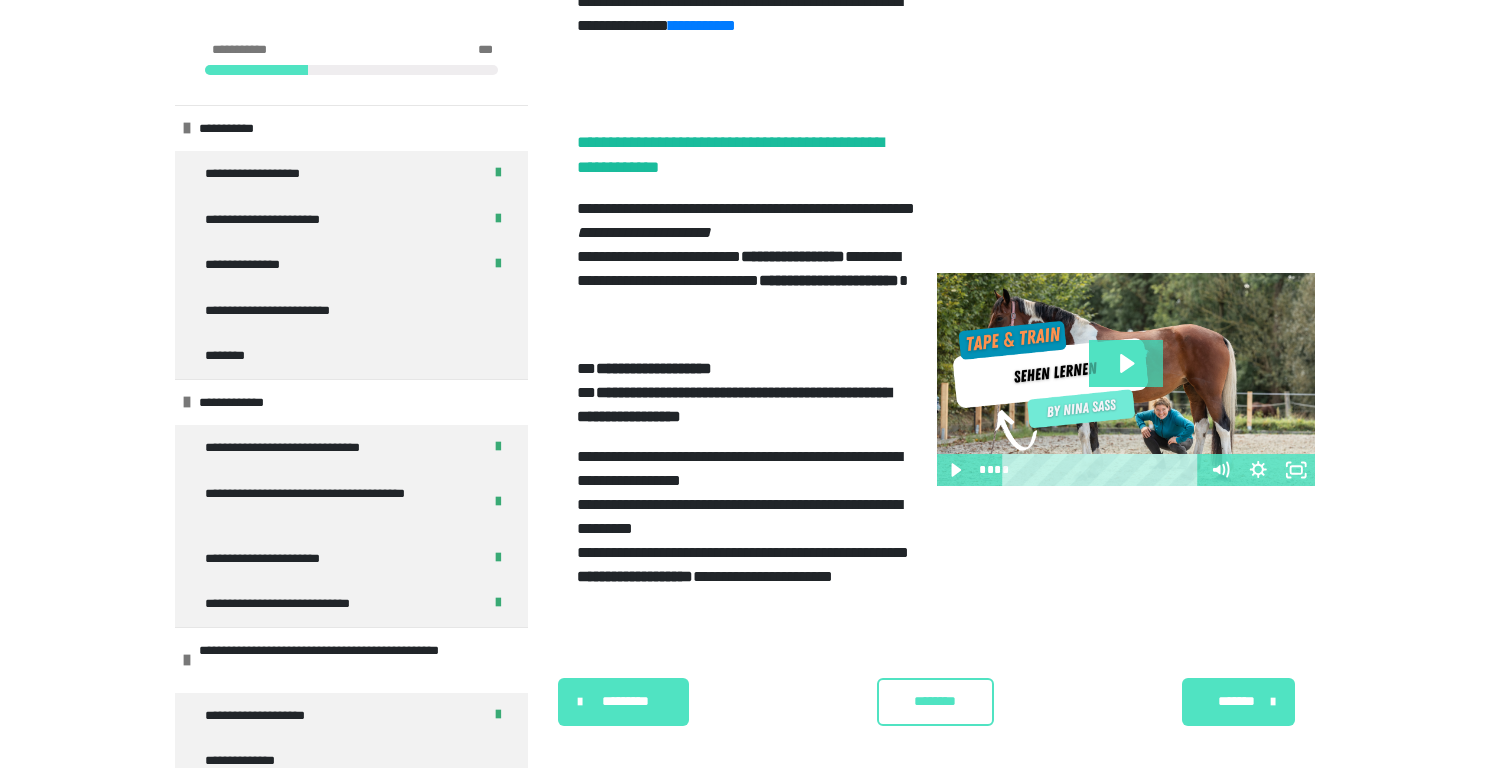 scroll, scrollTop: 1350, scrollLeft: 0, axis: vertical 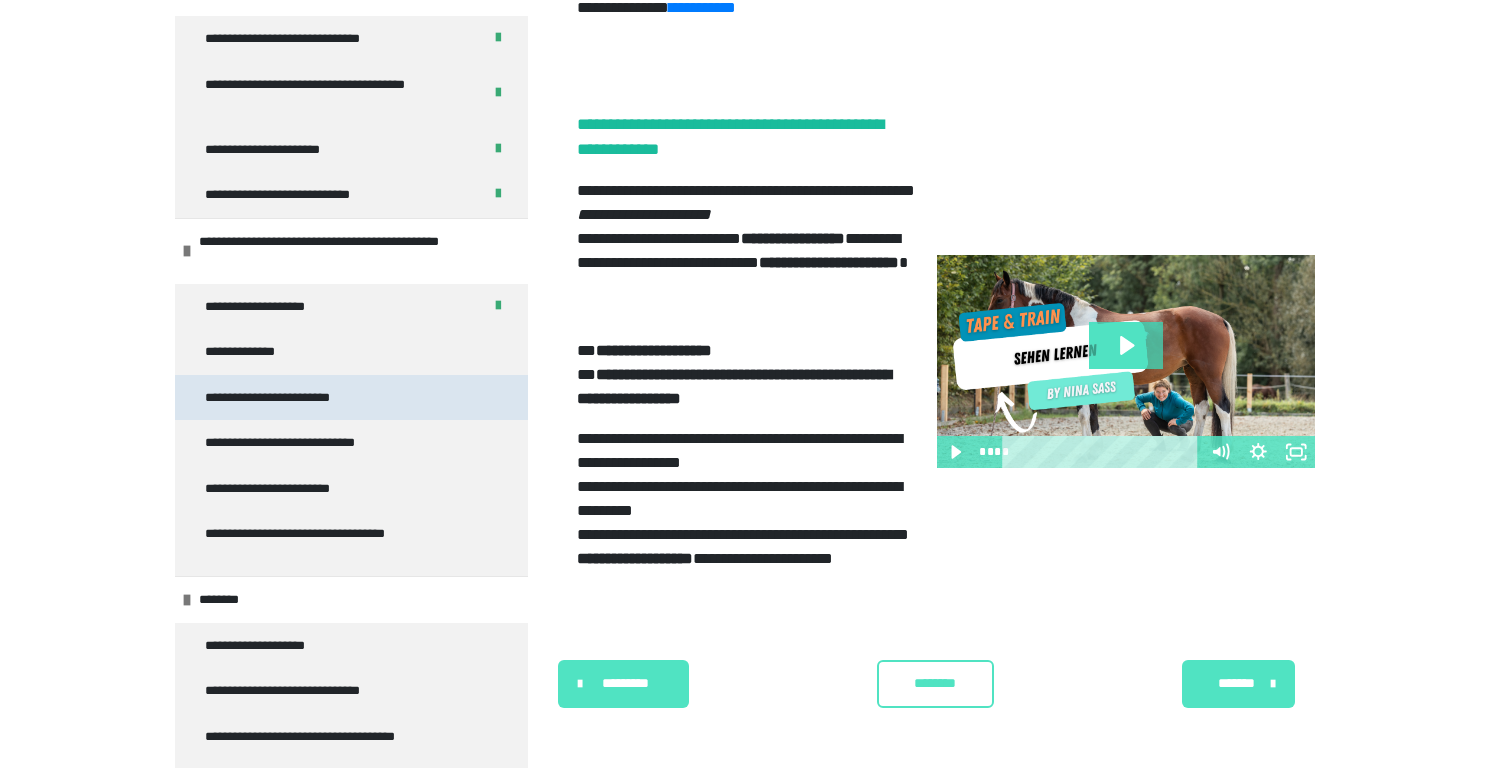 click on "**********" at bounding box center [290, 398] 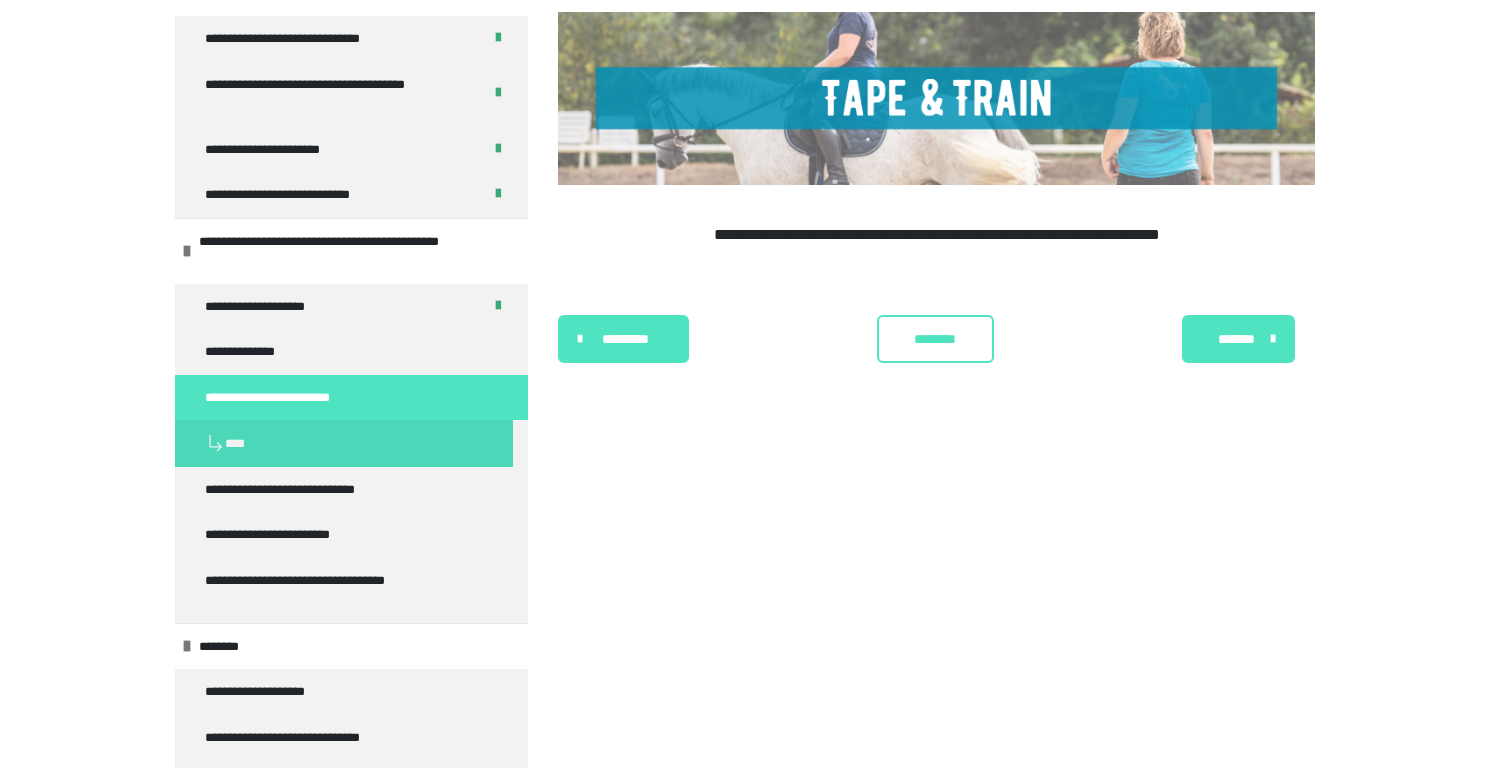 scroll, scrollTop: 352, scrollLeft: 0, axis: vertical 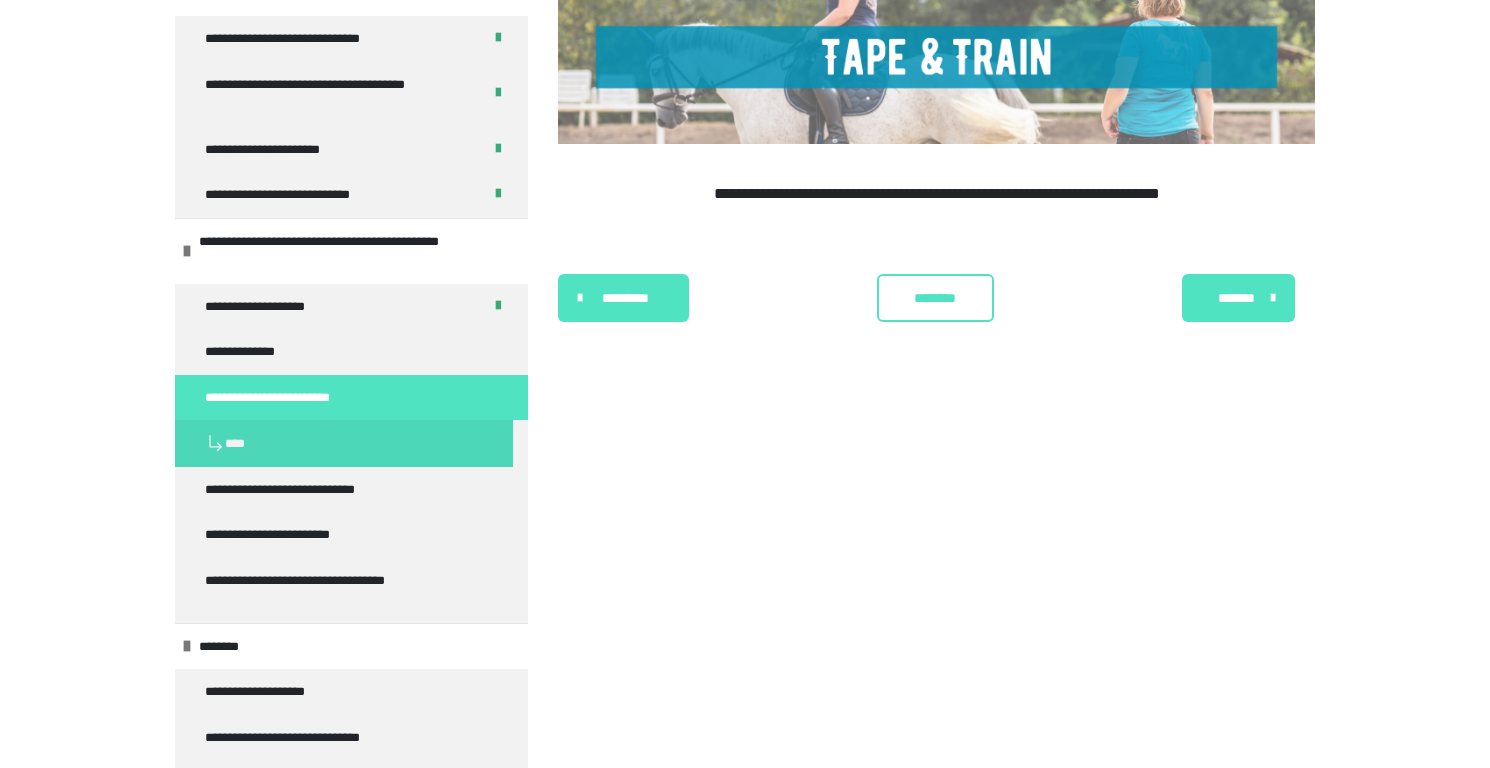 click at bounding box center [351, 453] 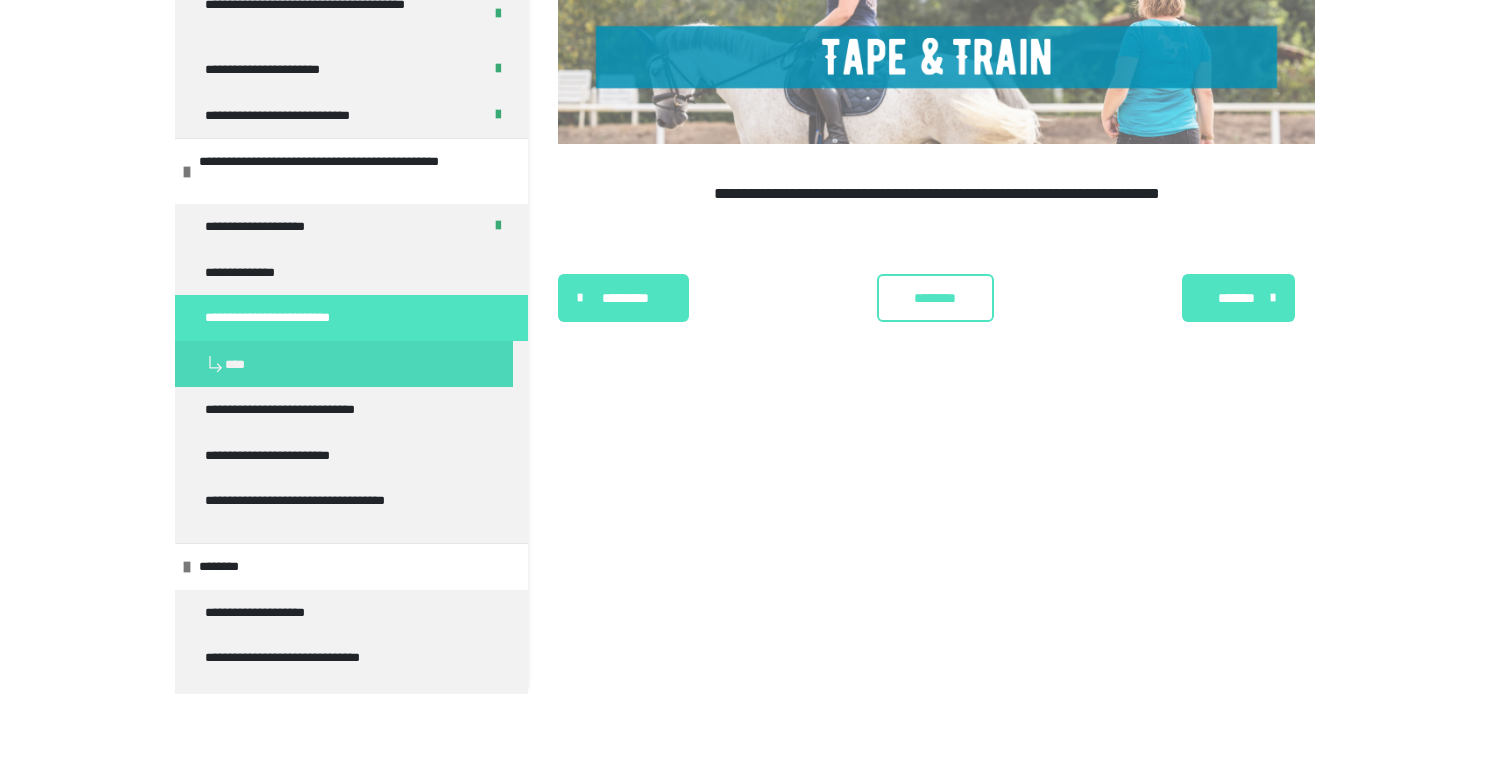 scroll, scrollTop: 0, scrollLeft: 0, axis: both 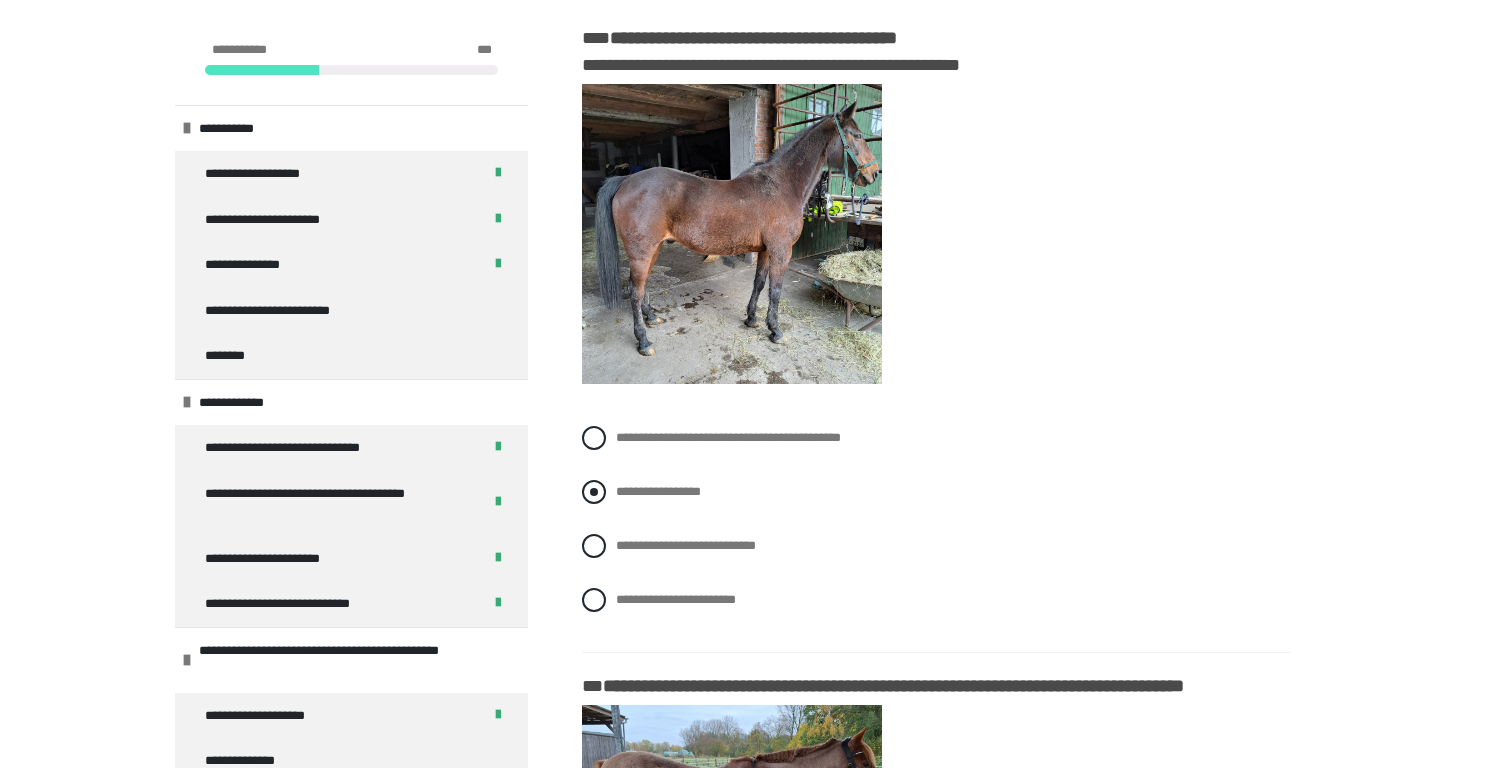 click at bounding box center [594, 492] 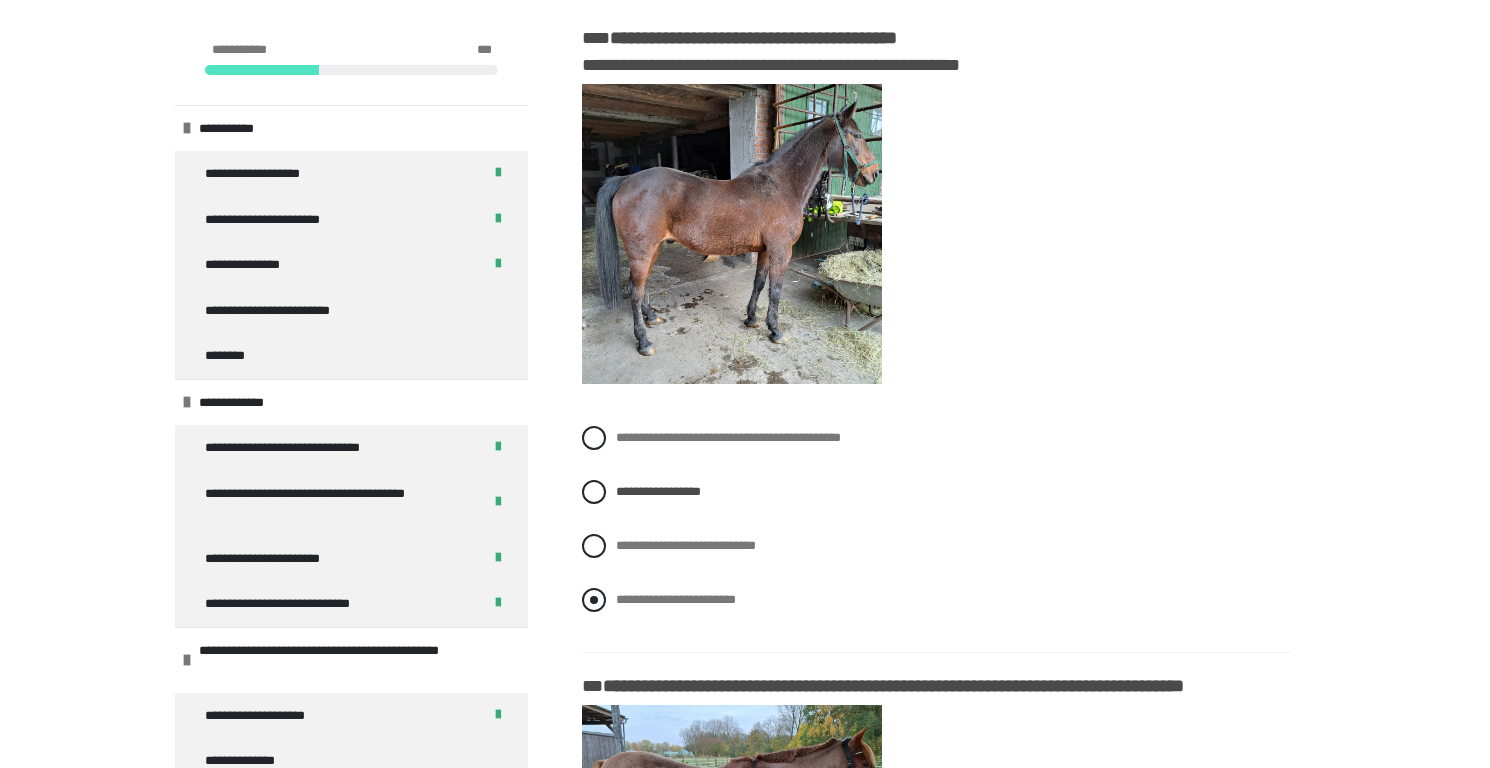click at bounding box center [594, 600] 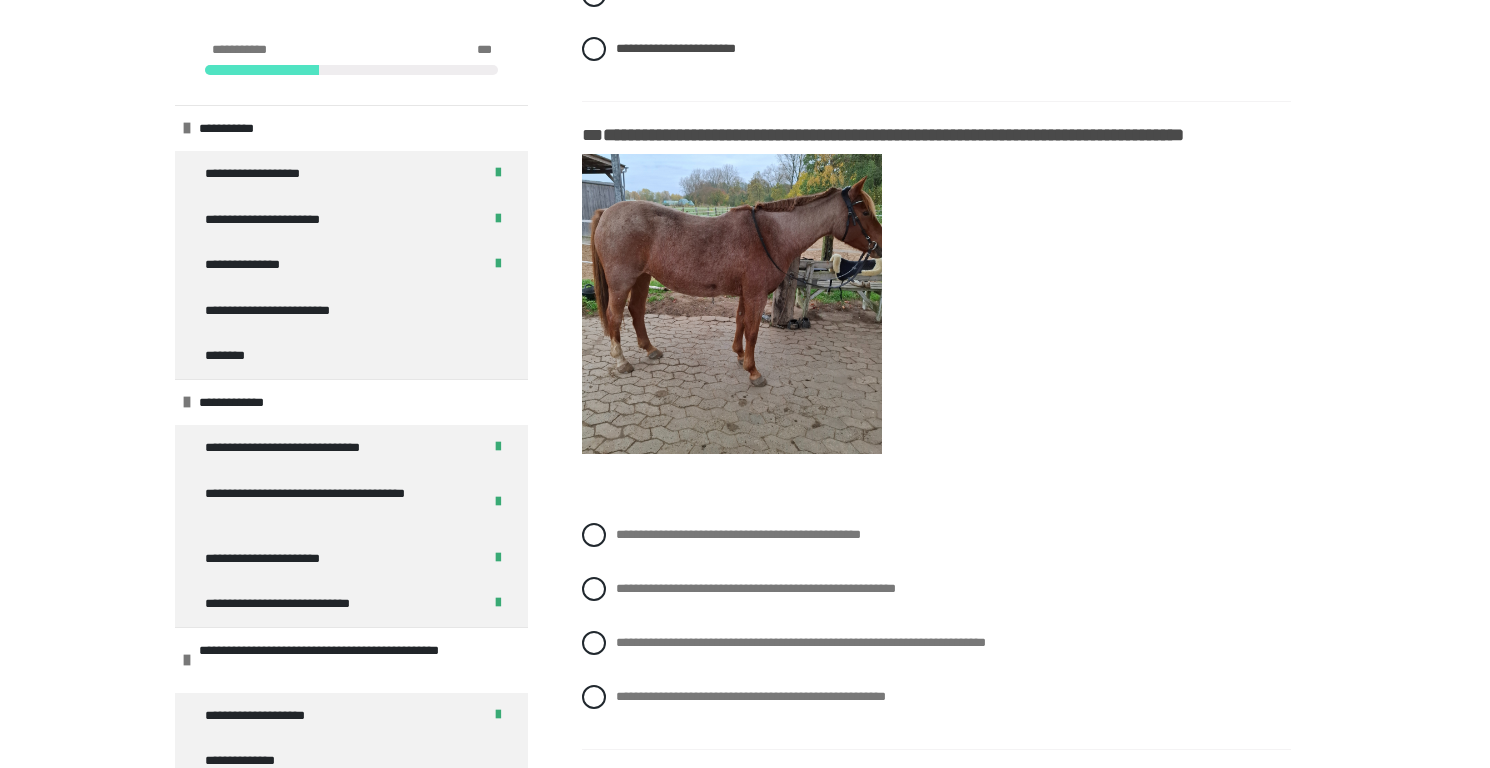 scroll, scrollTop: 1572, scrollLeft: 0, axis: vertical 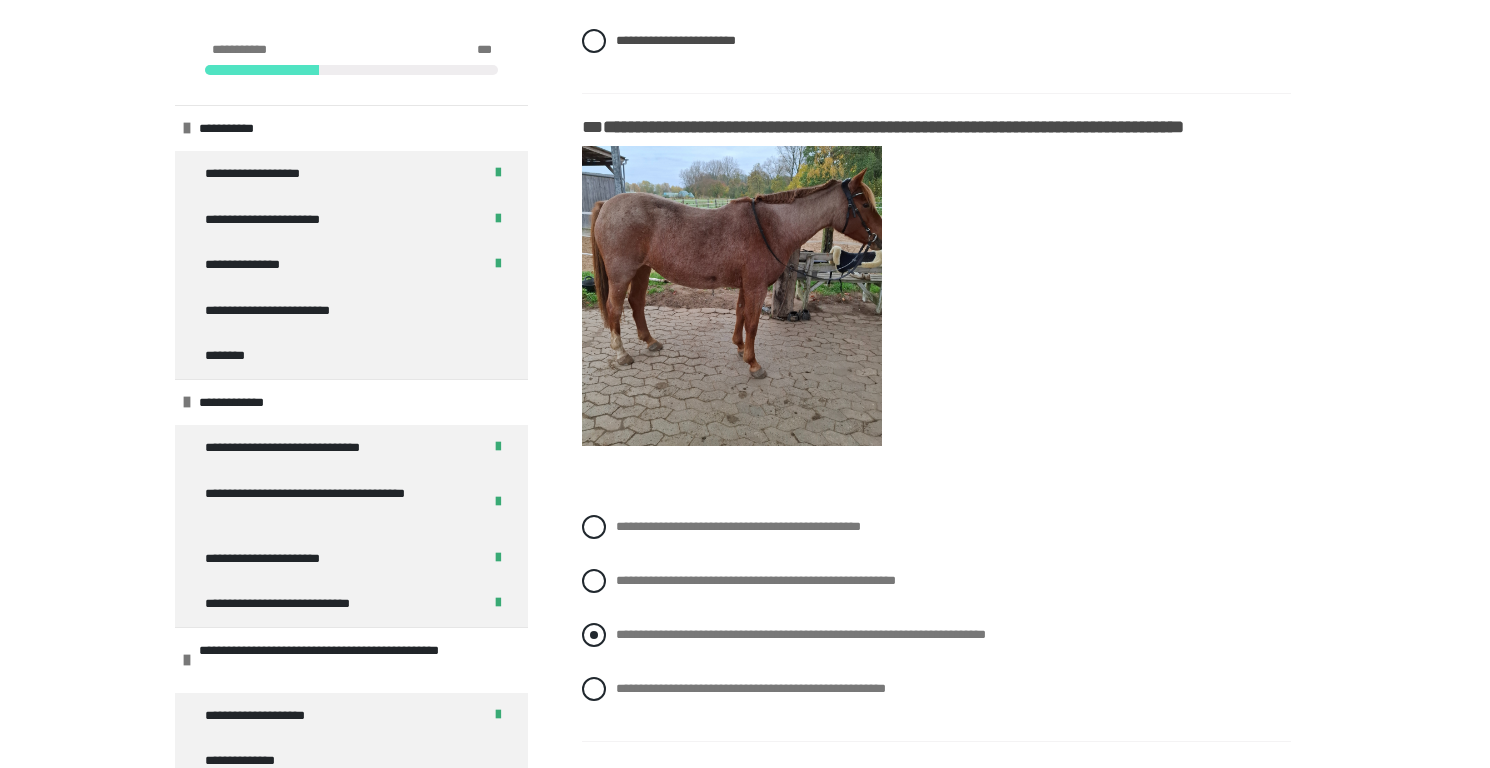 click at bounding box center (594, 635) 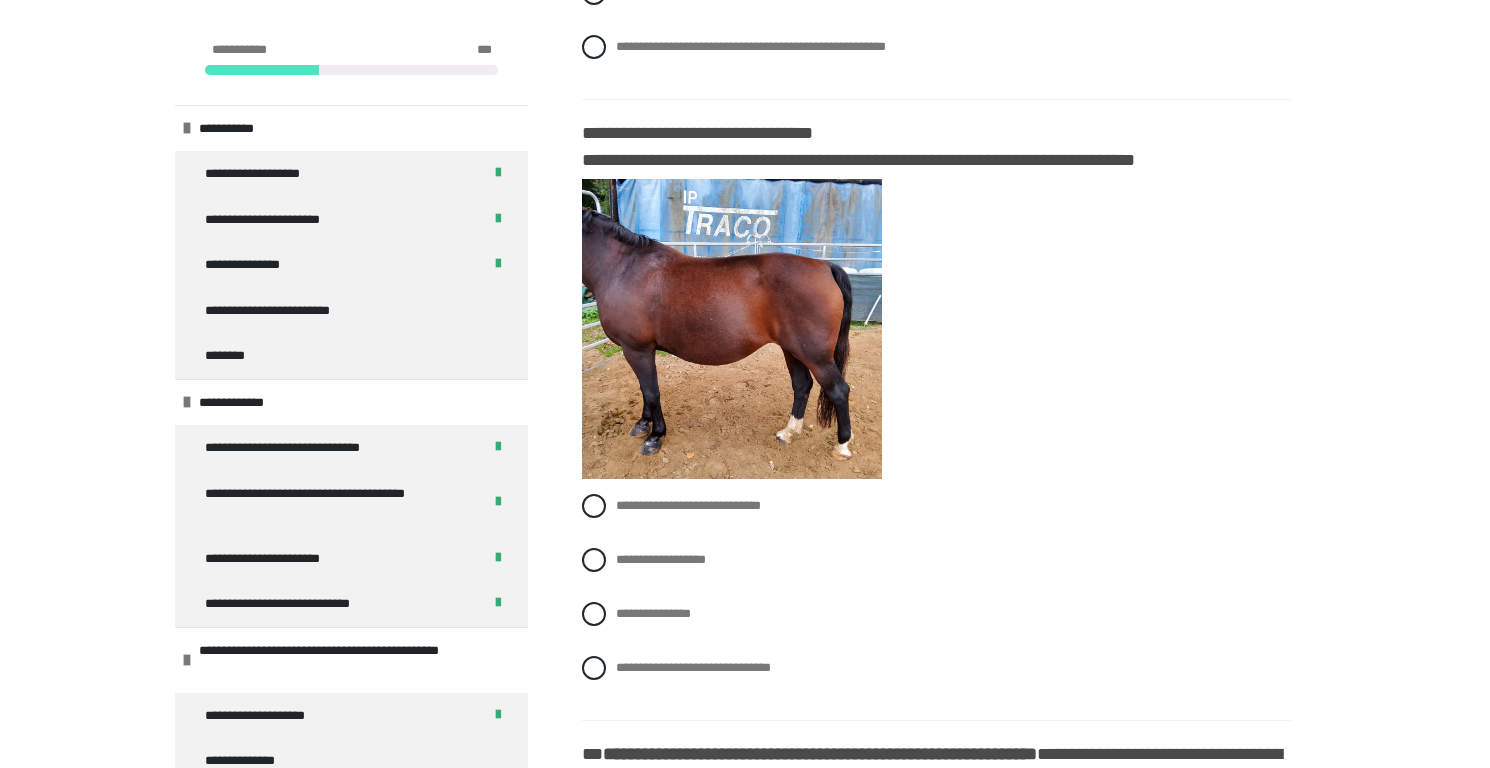 scroll, scrollTop: 2235, scrollLeft: 0, axis: vertical 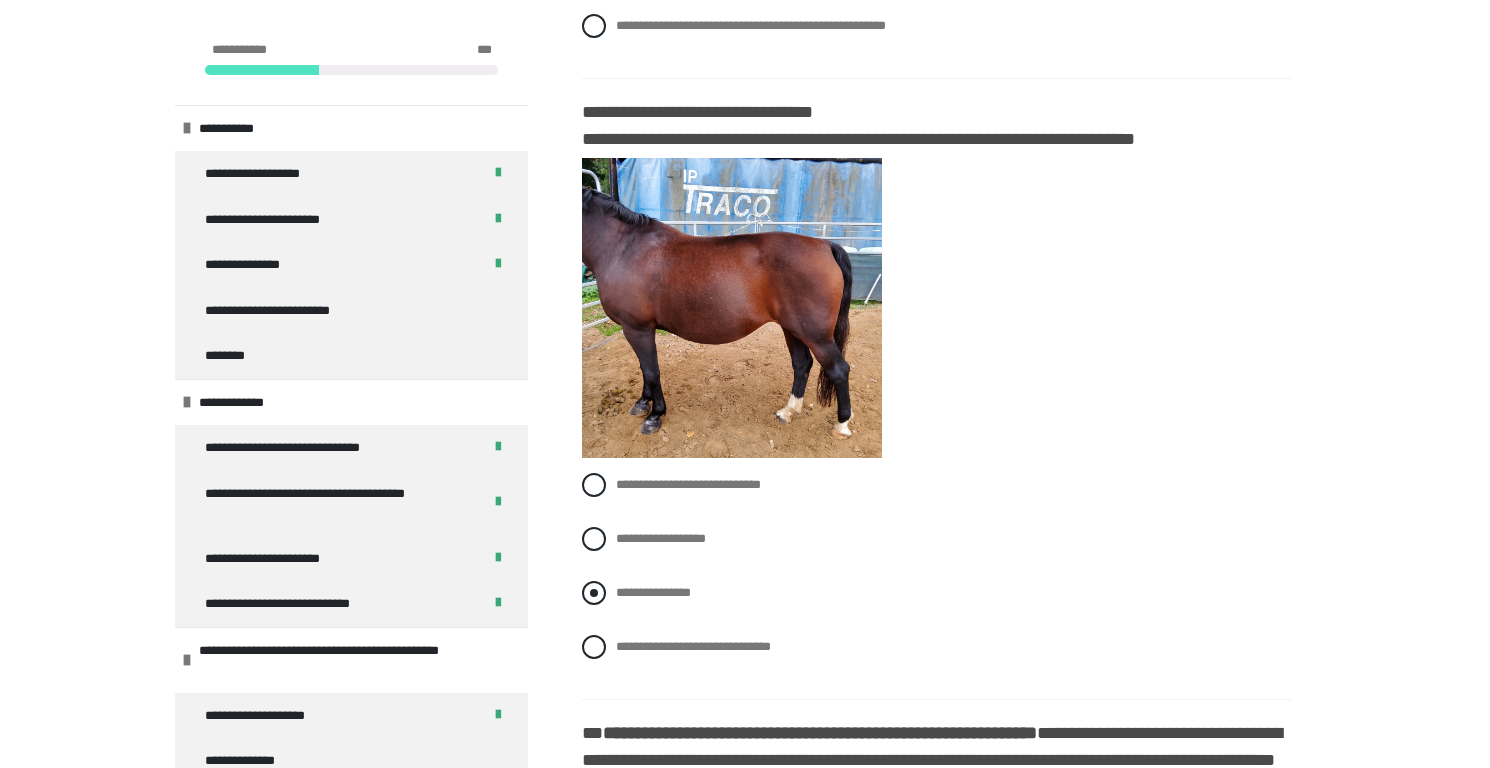 click on "**********" at bounding box center [936, 593] 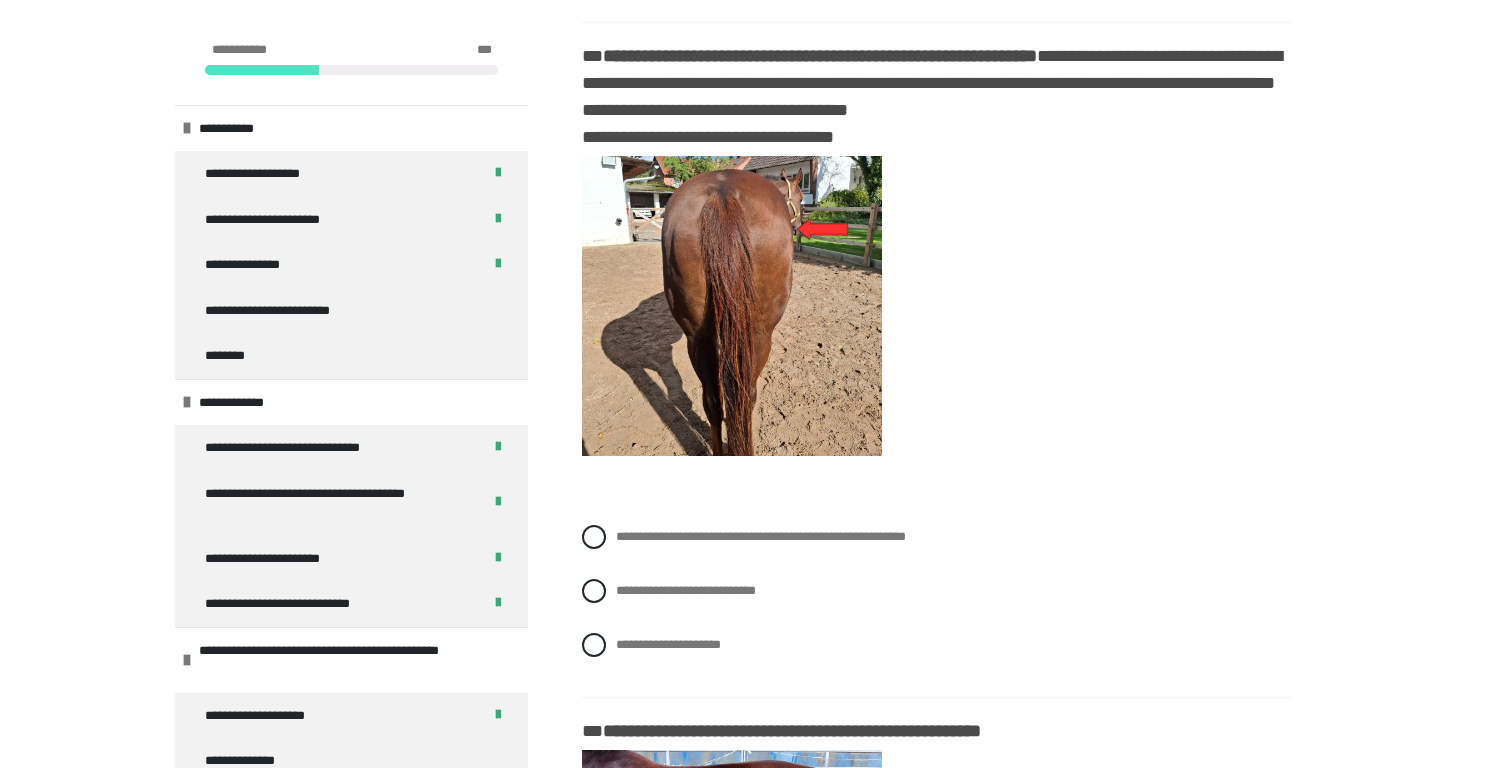 scroll, scrollTop: 2920, scrollLeft: 0, axis: vertical 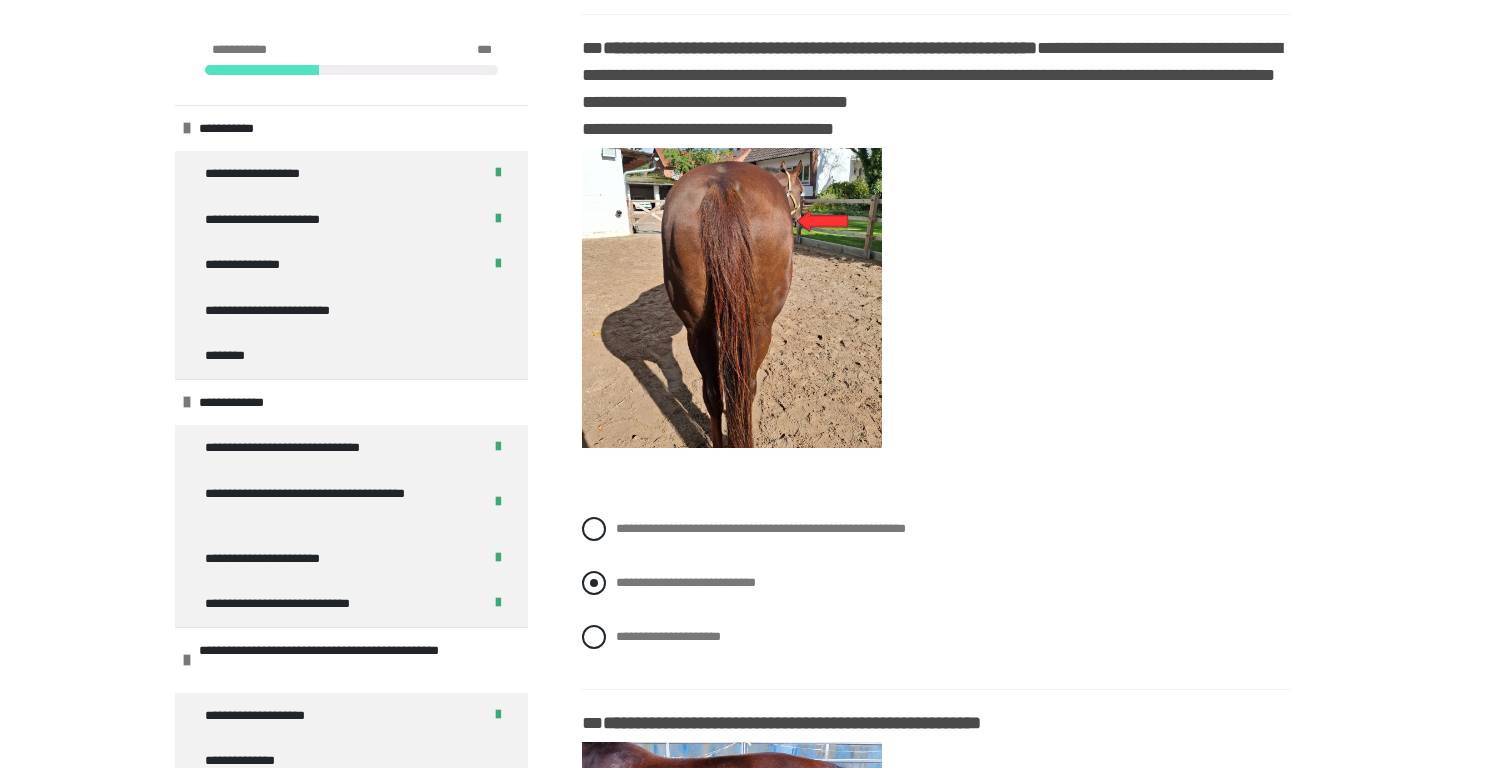 click on "**********" at bounding box center [936, 583] 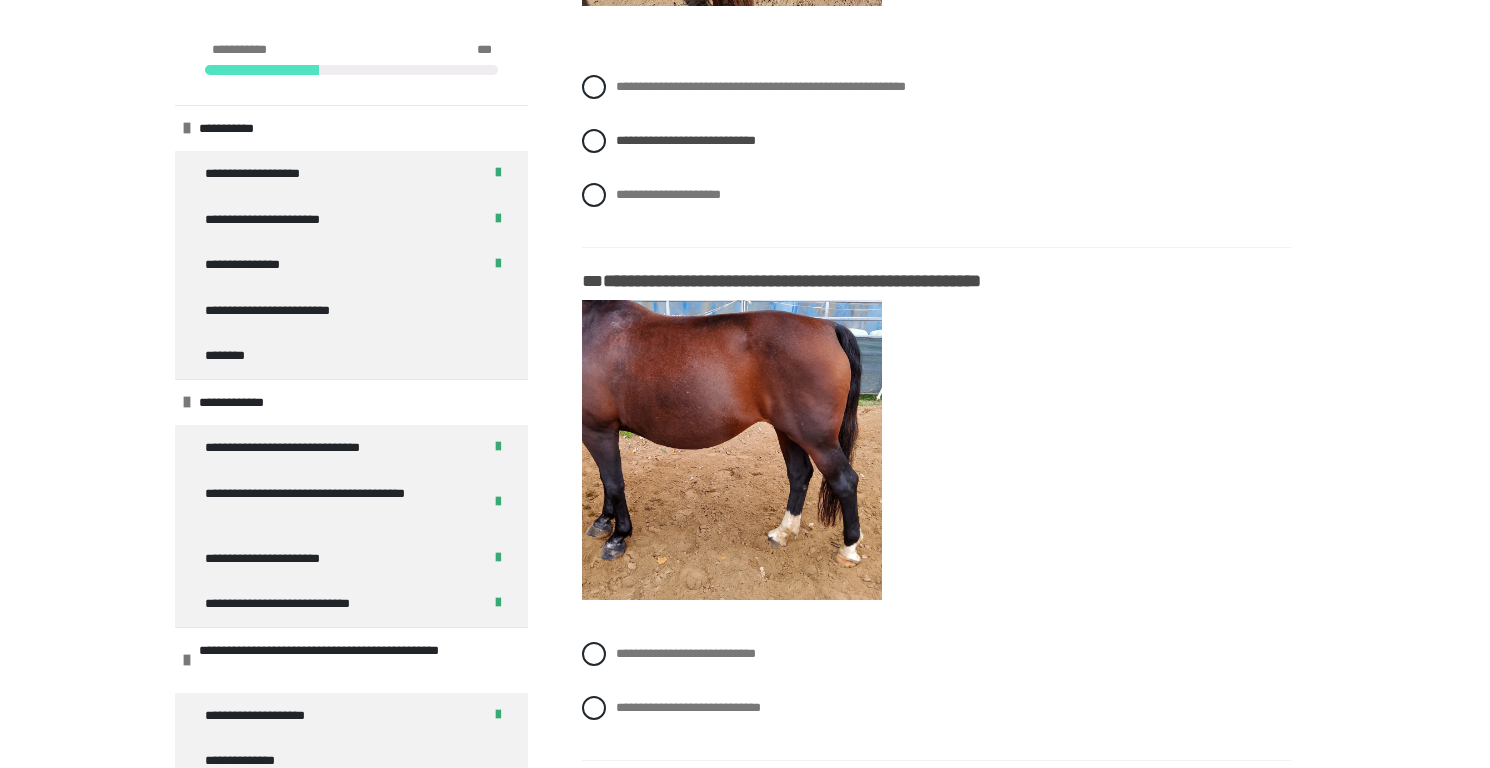 scroll, scrollTop: 3371, scrollLeft: 0, axis: vertical 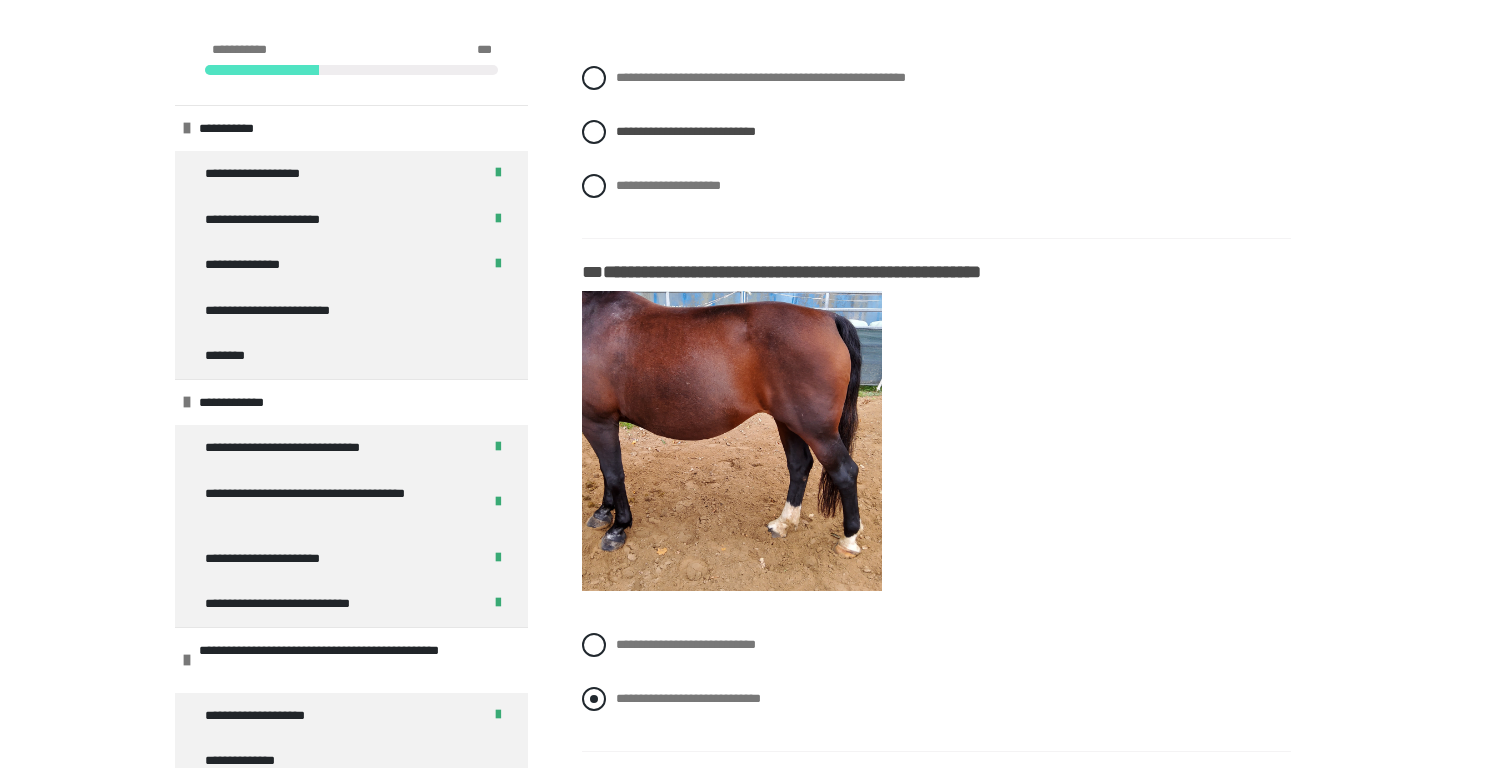 click on "**********" at bounding box center (688, 698) 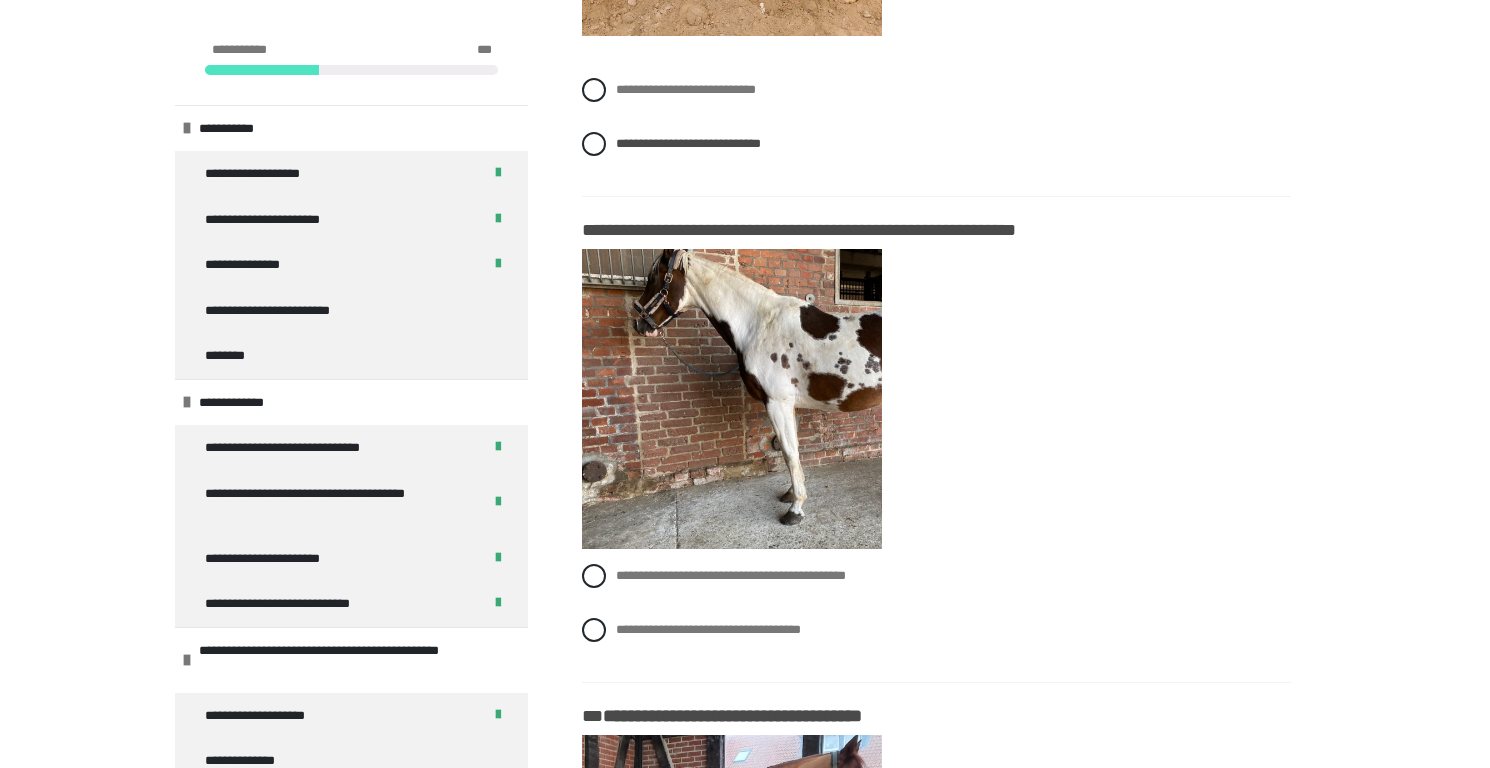scroll, scrollTop: 3931, scrollLeft: 0, axis: vertical 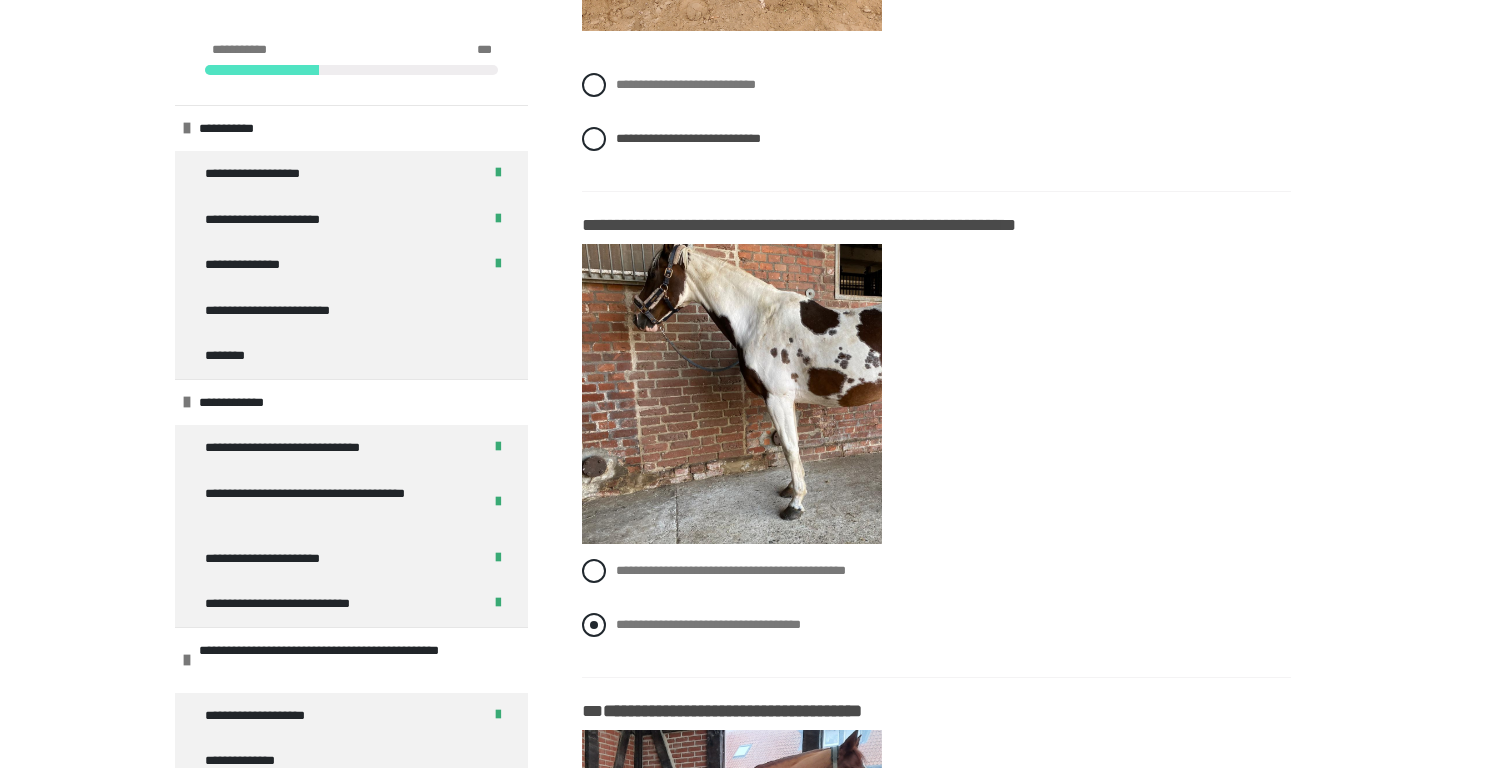 click on "**********" at bounding box center [708, 624] 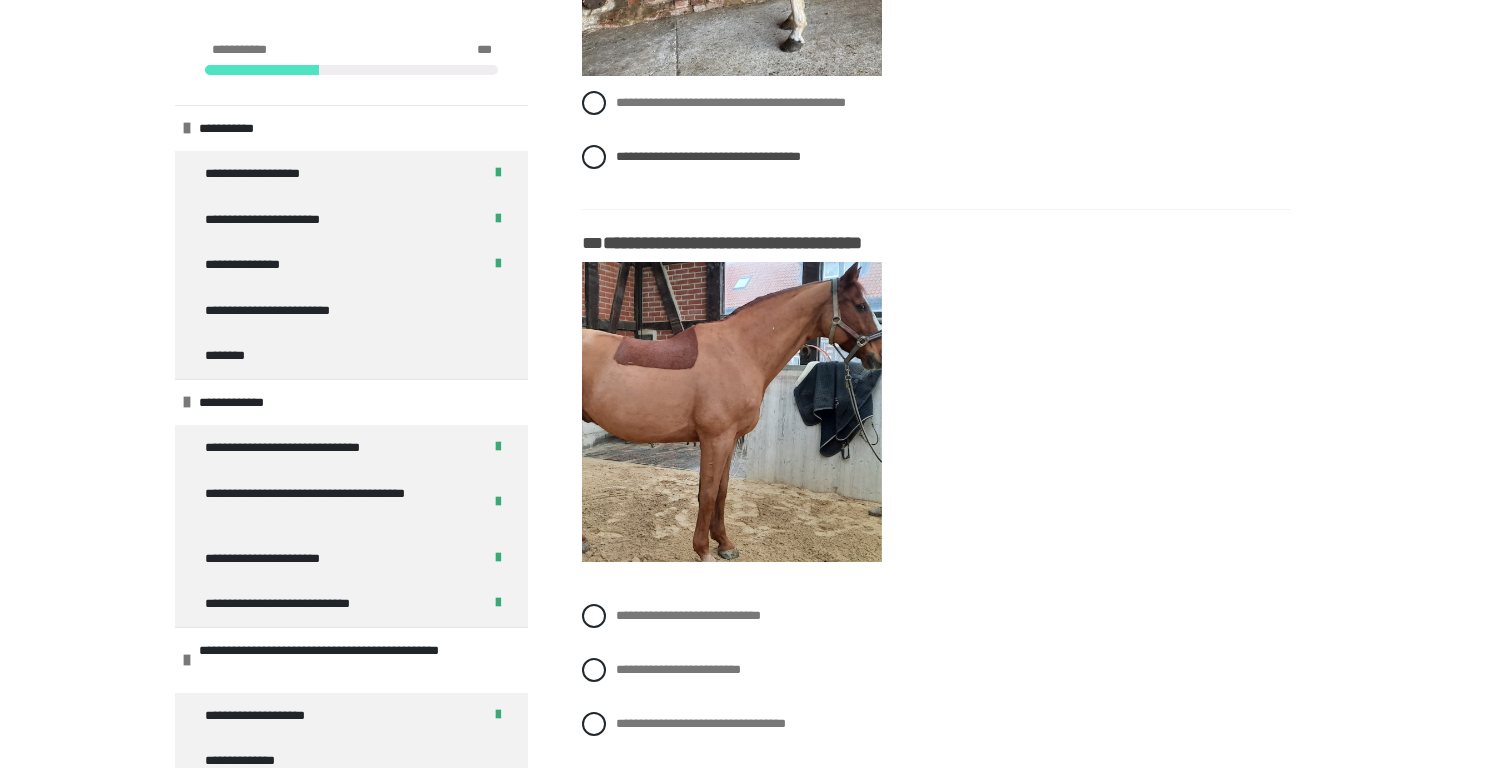 scroll, scrollTop: 4405, scrollLeft: 0, axis: vertical 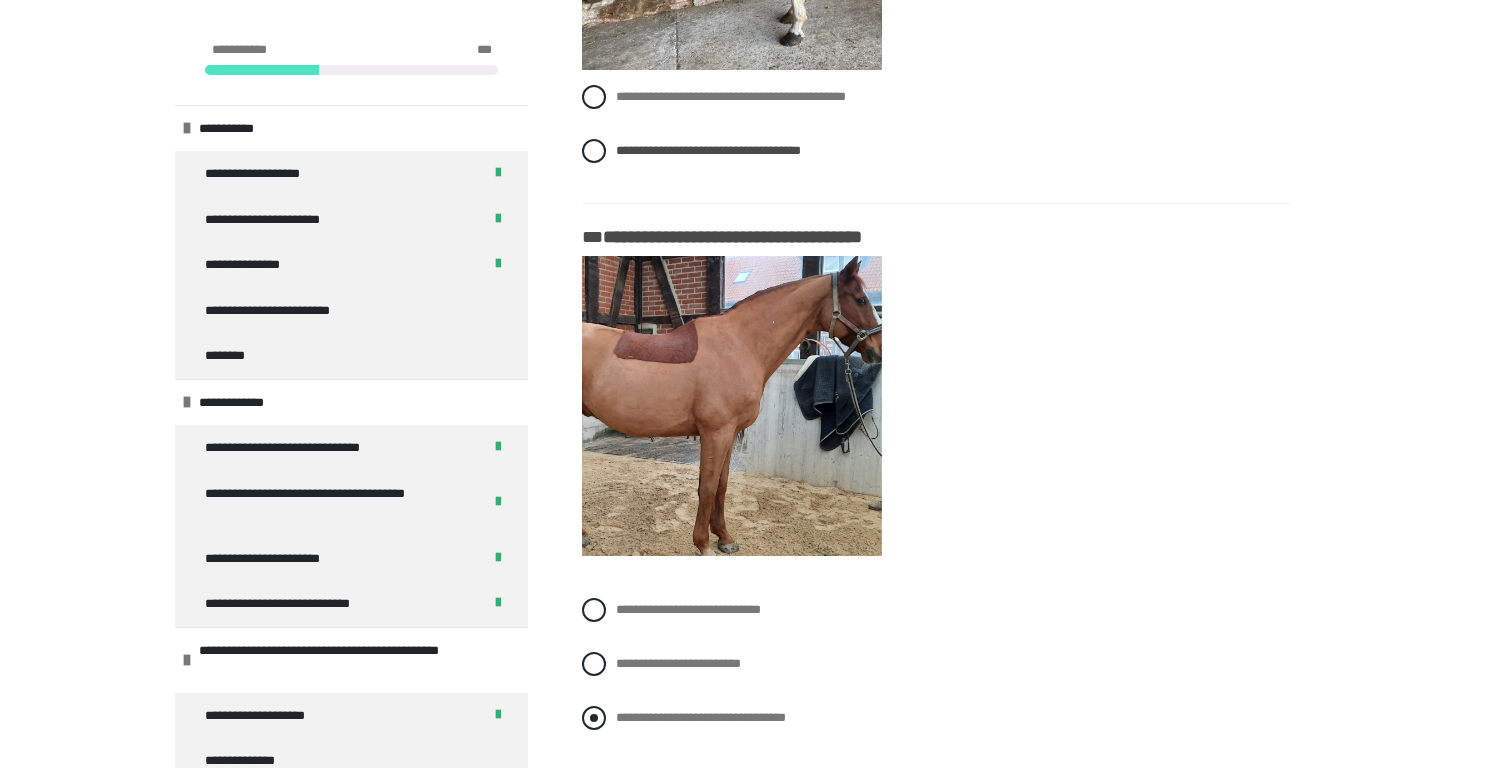 click on "**********" at bounding box center (701, 717) 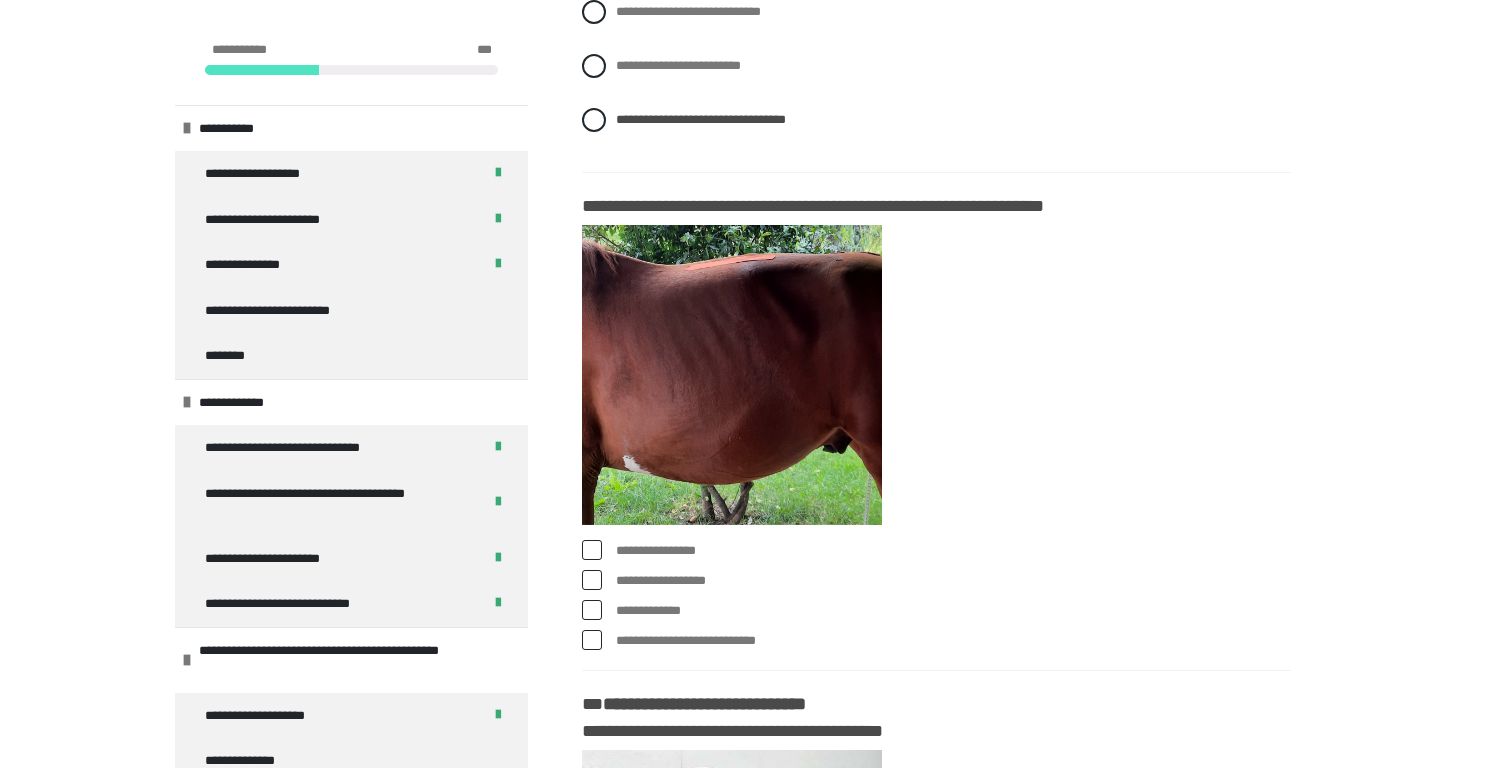 scroll, scrollTop: 5017, scrollLeft: 0, axis: vertical 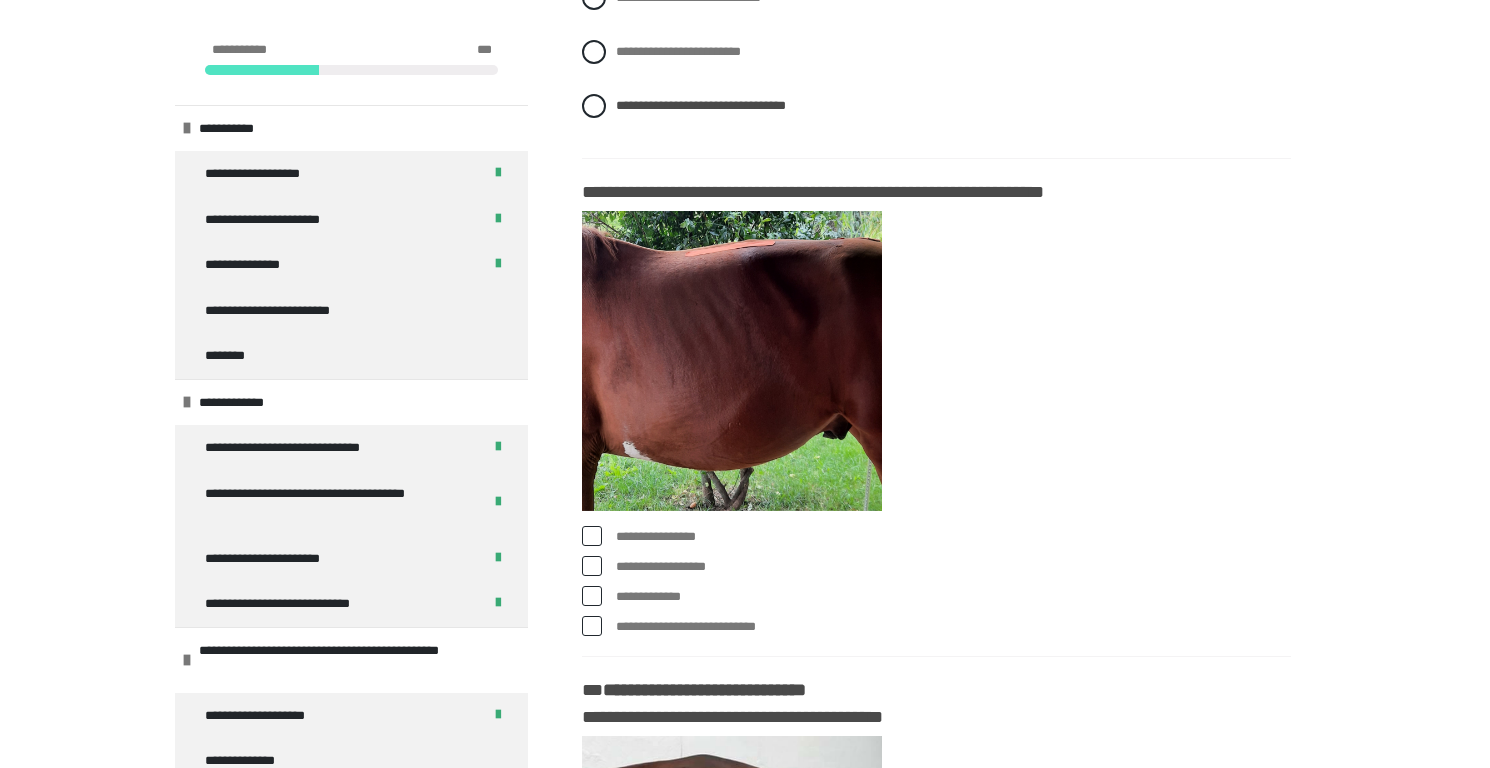 click on "**********" at bounding box center (953, 597) 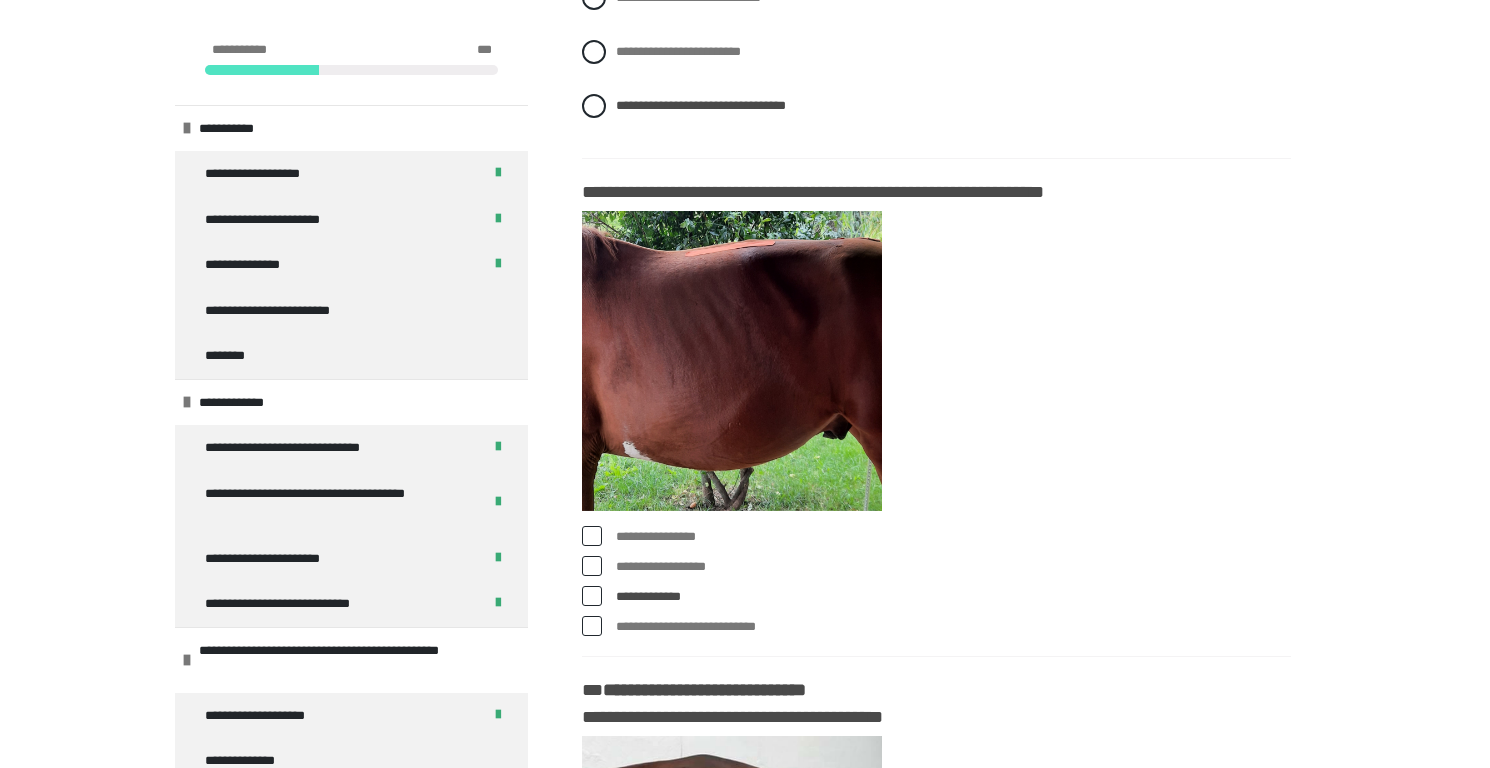 click on "**********" at bounding box center (953, 537) 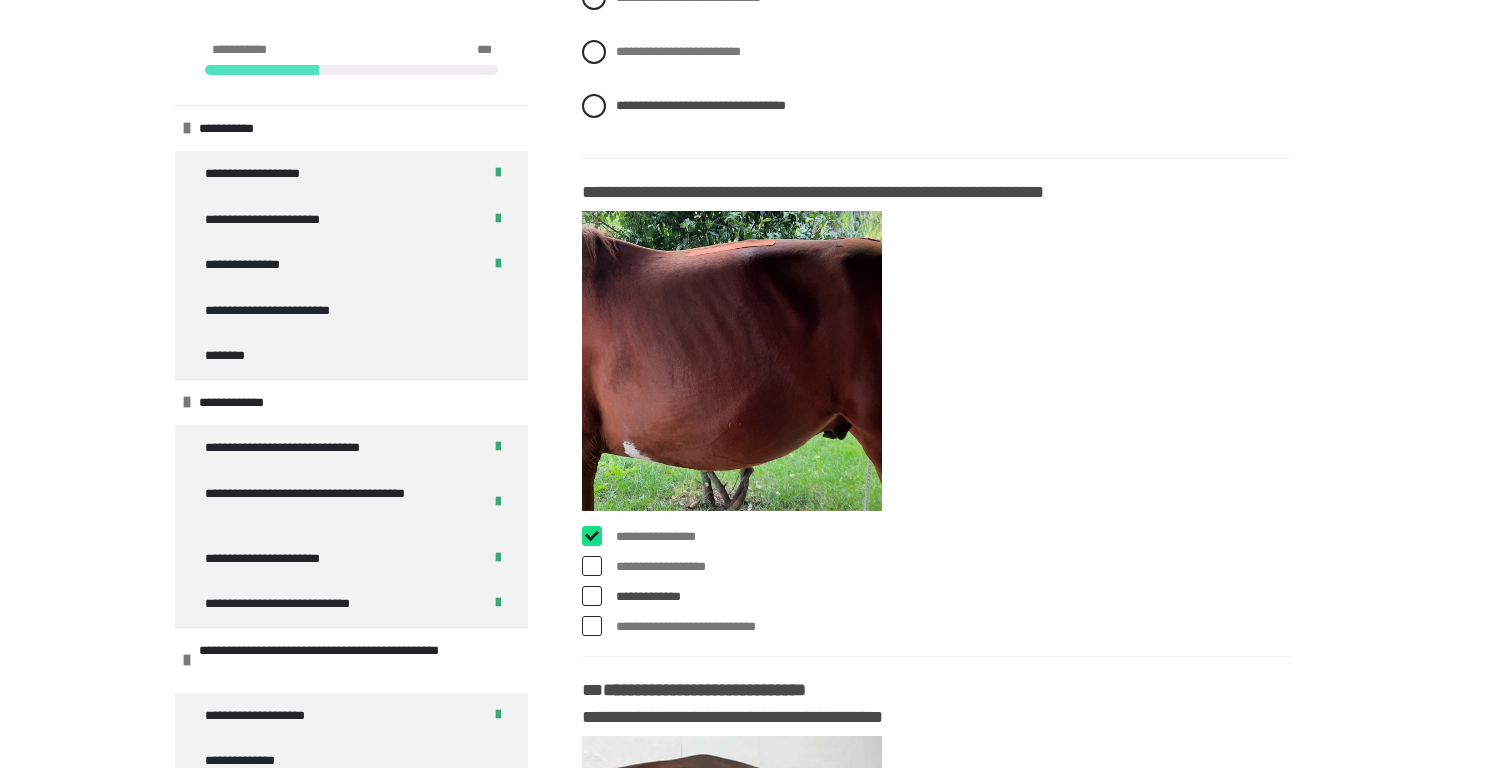 checkbox on "****" 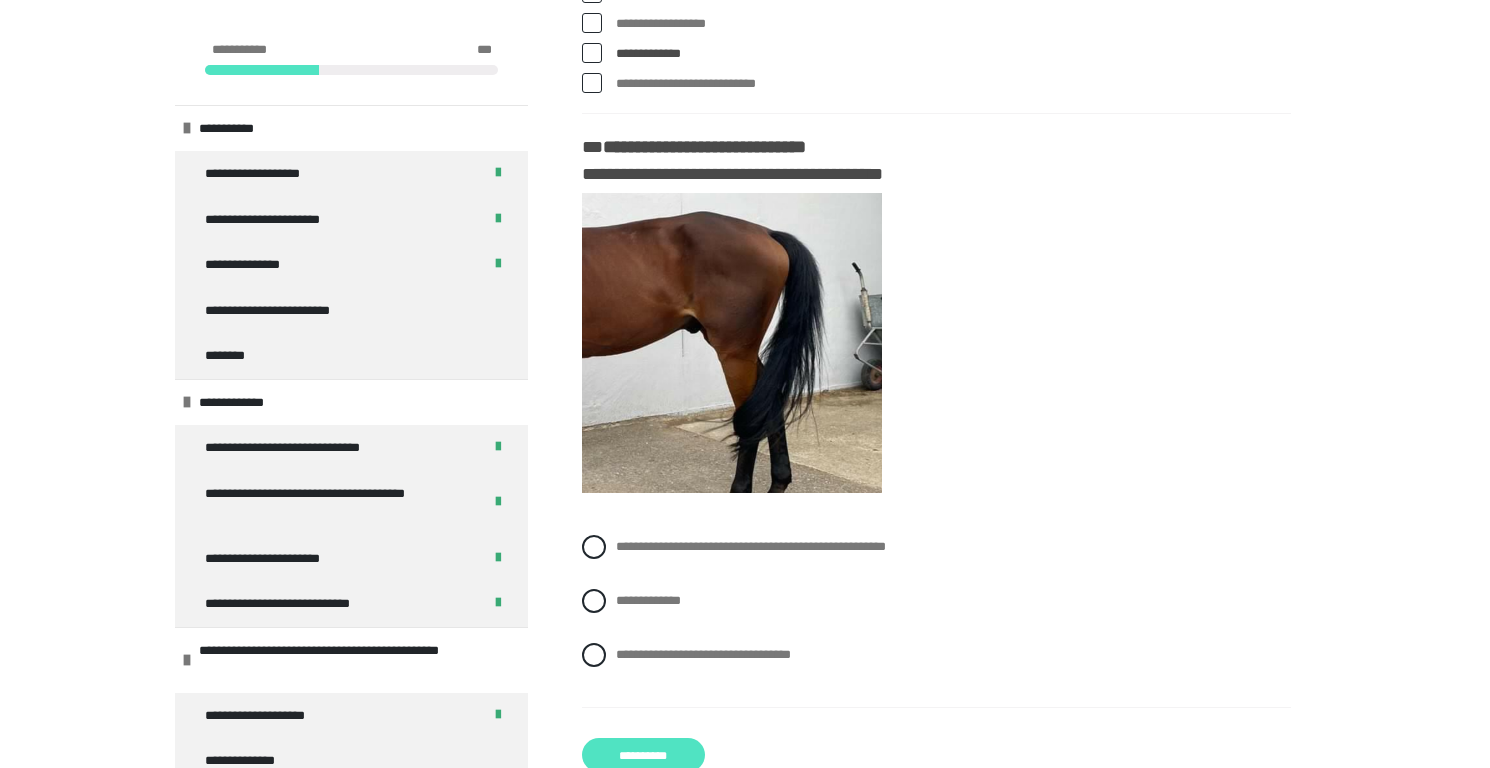 scroll, scrollTop: 5570, scrollLeft: 0, axis: vertical 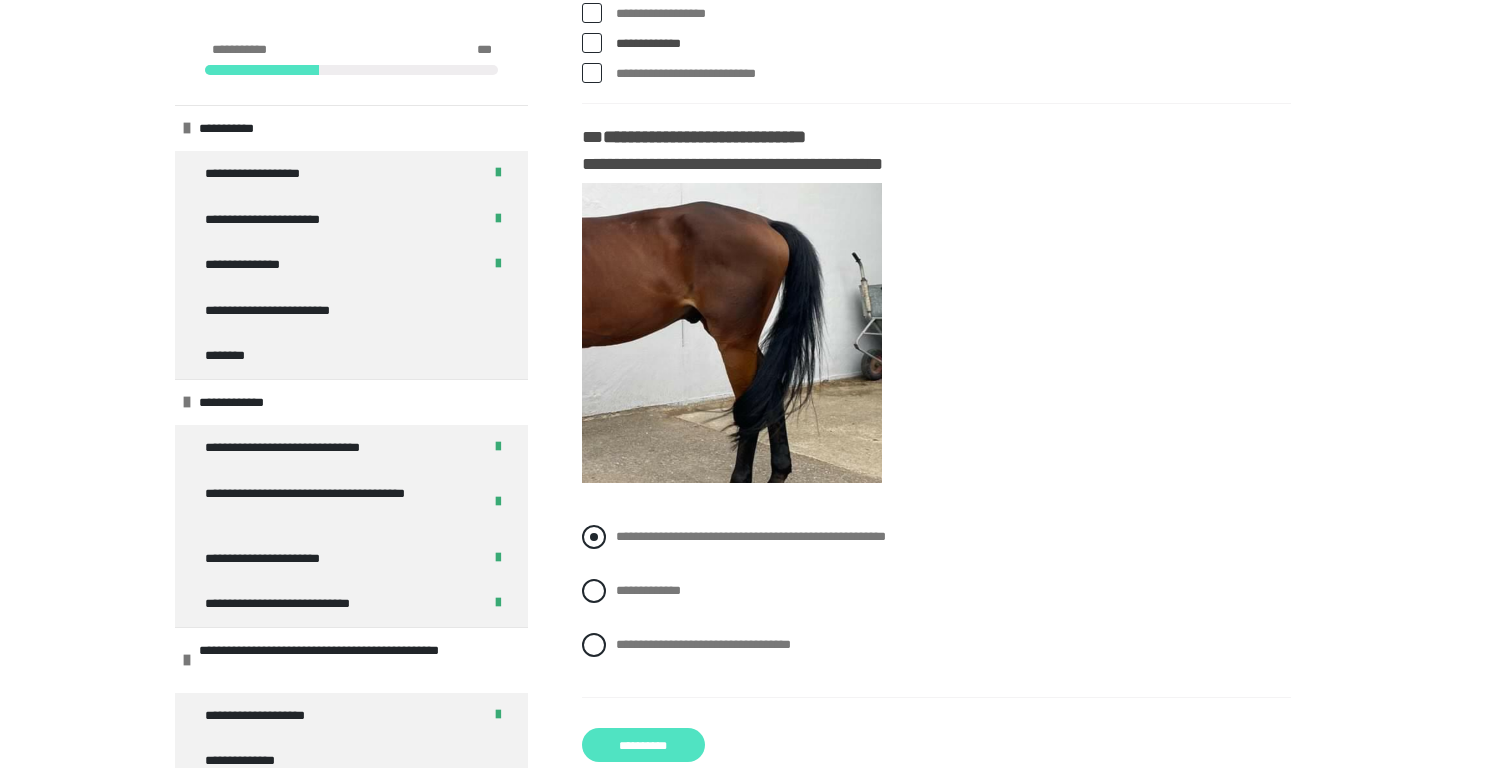 click on "**********" at bounding box center (751, 536) 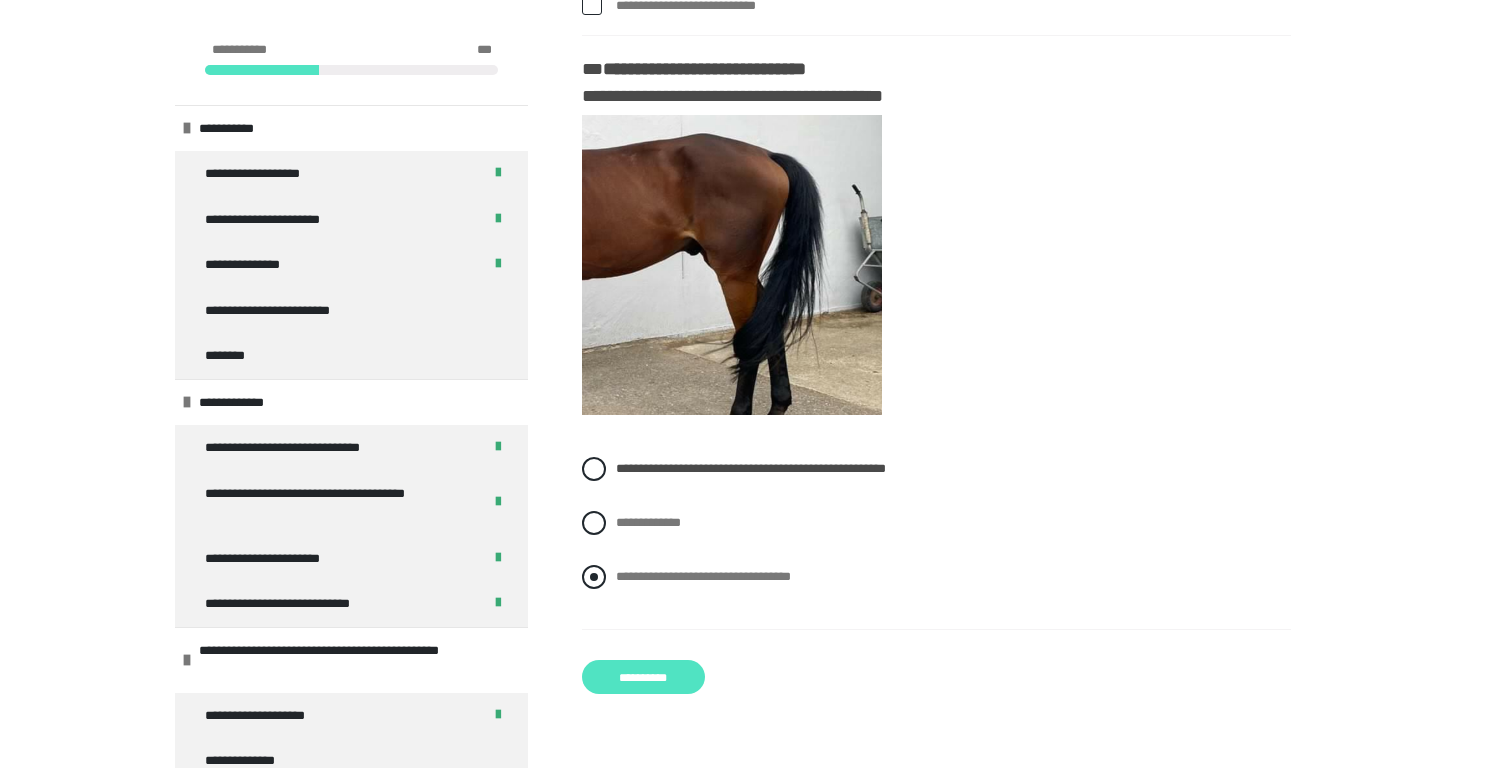 scroll, scrollTop: 5640, scrollLeft: 0, axis: vertical 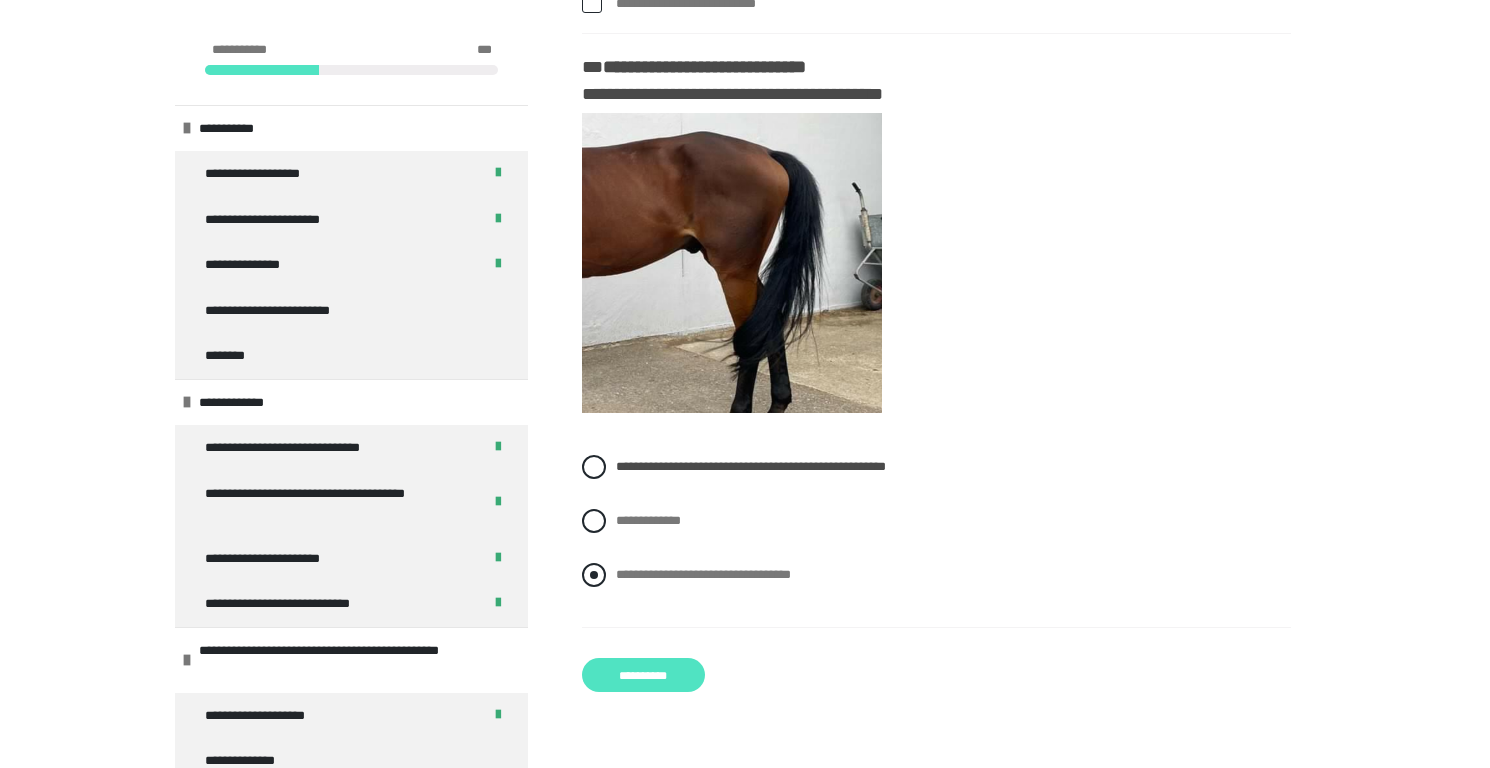click on "**********" at bounding box center [703, 574] 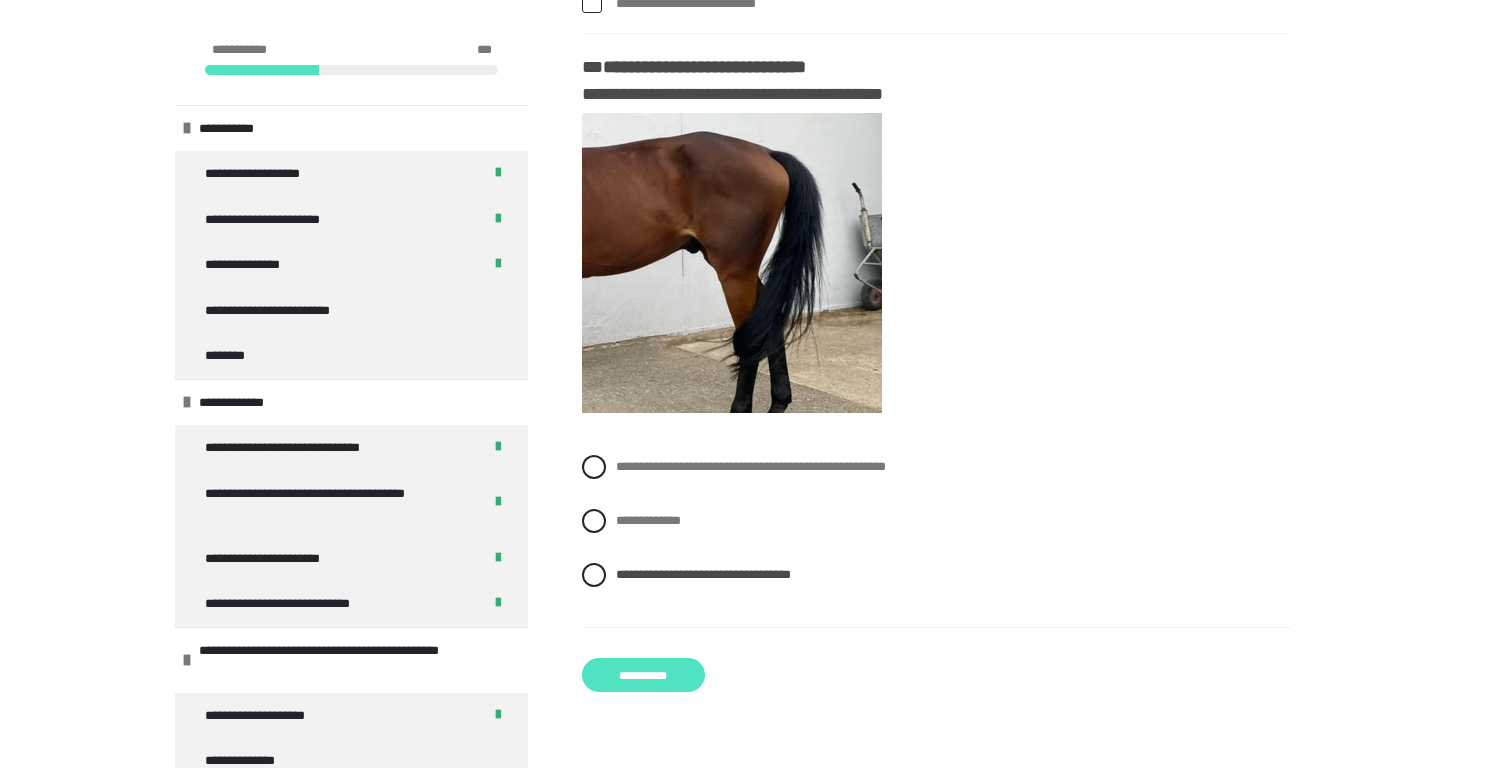 click on "**********" at bounding box center [643, 675] 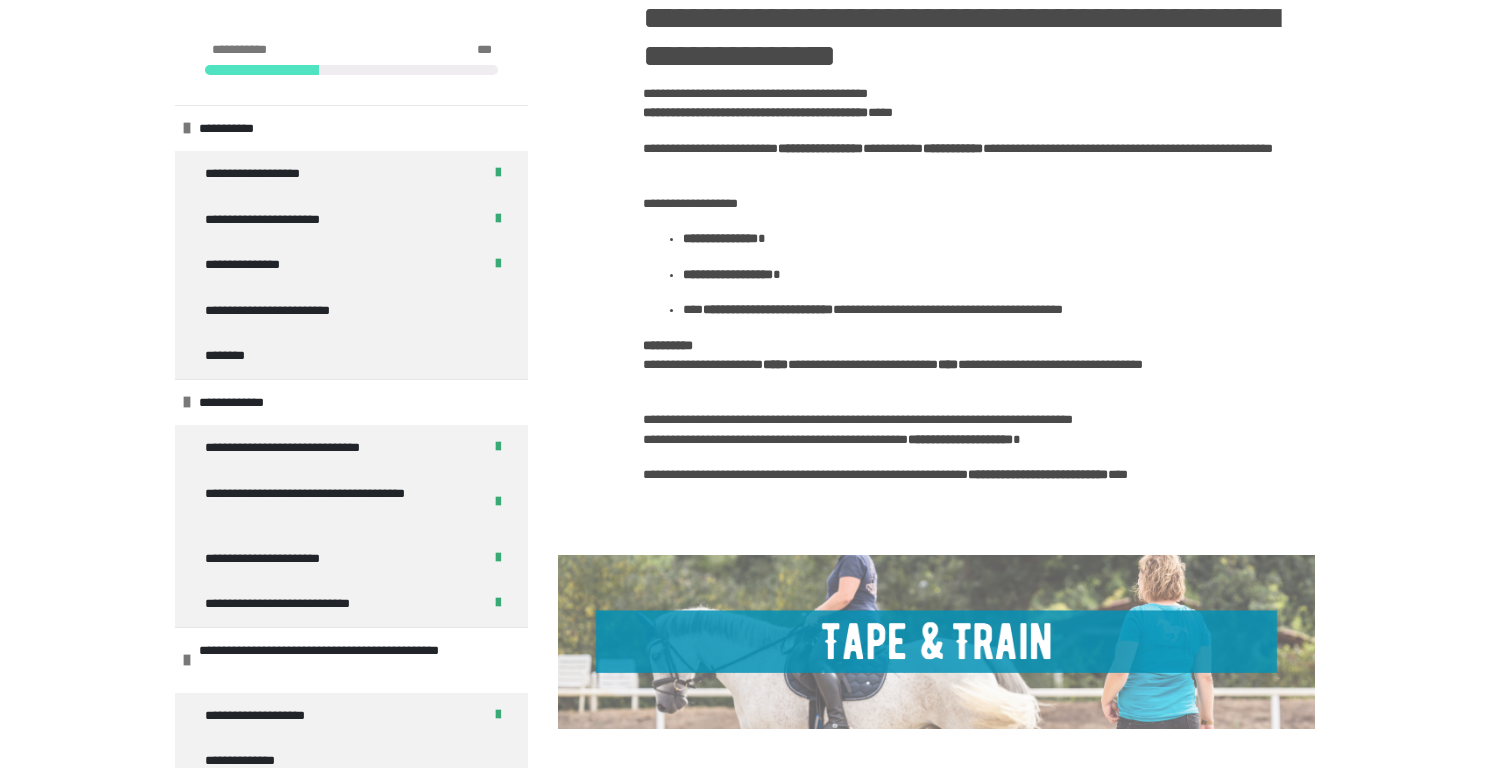 scroll, scrollTop: 673, scrollLeft: 0, axis: vertical 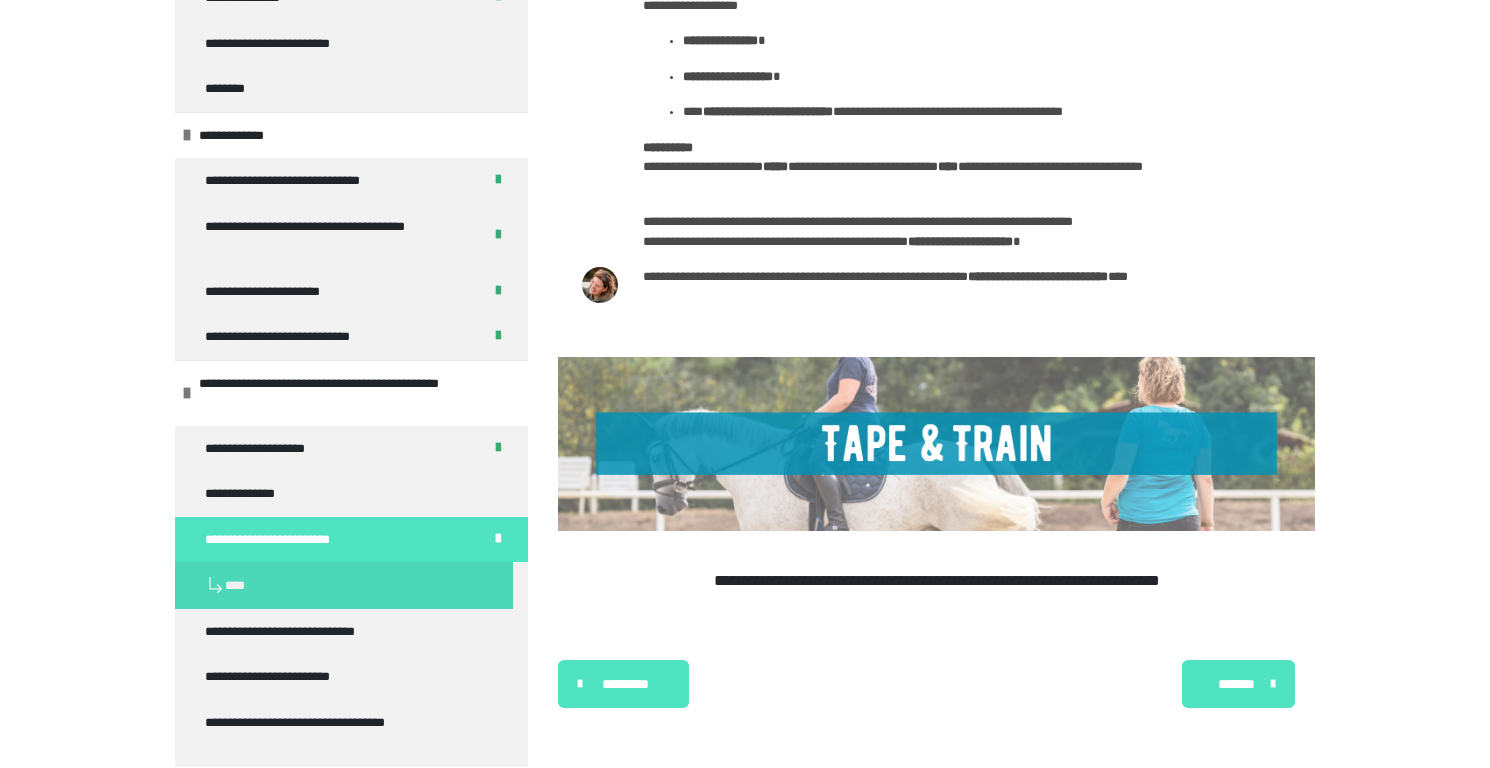 click on "*******" at bounding box center [1236, 684] 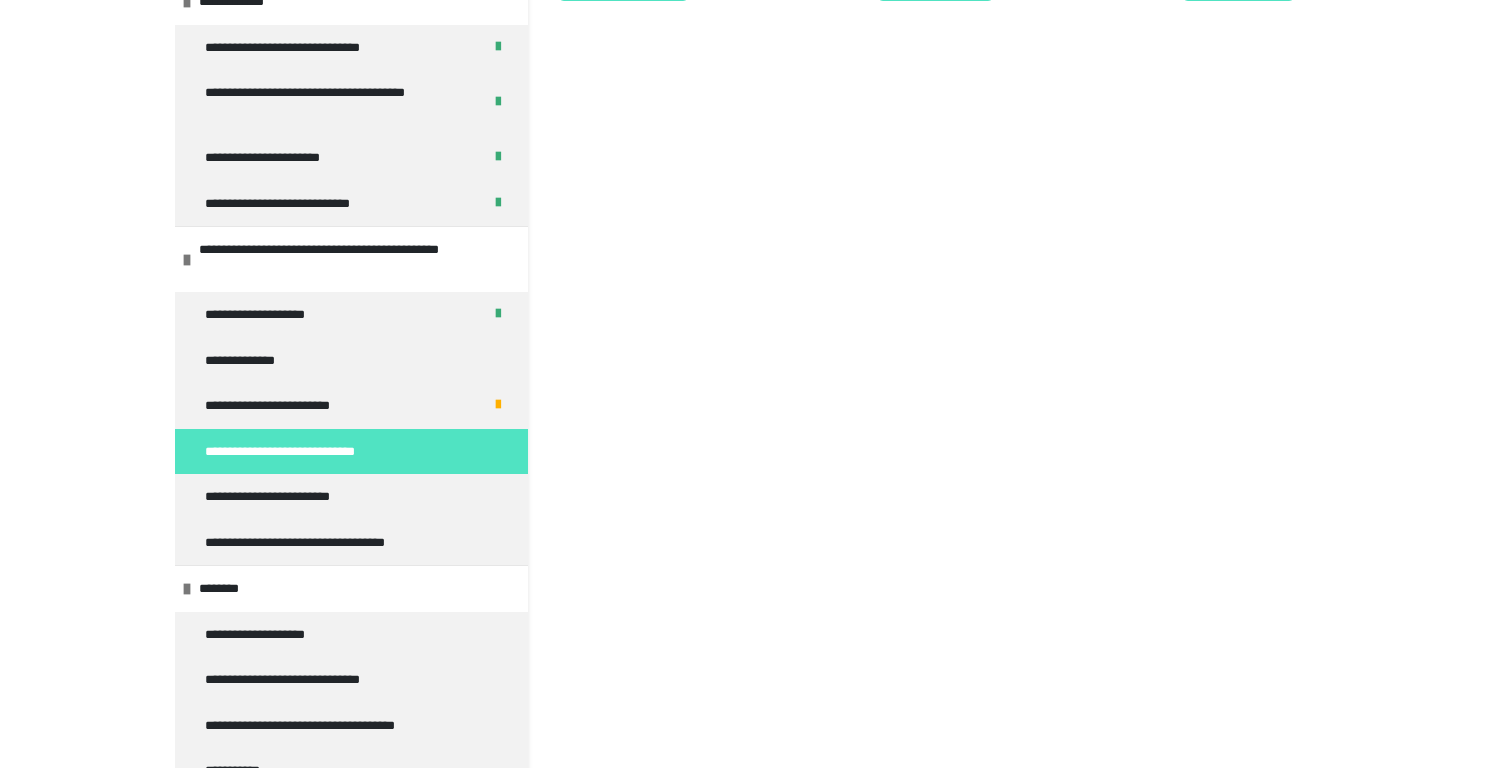 scroll, scrollTop: 0, scrollLeft: 0, axis: both 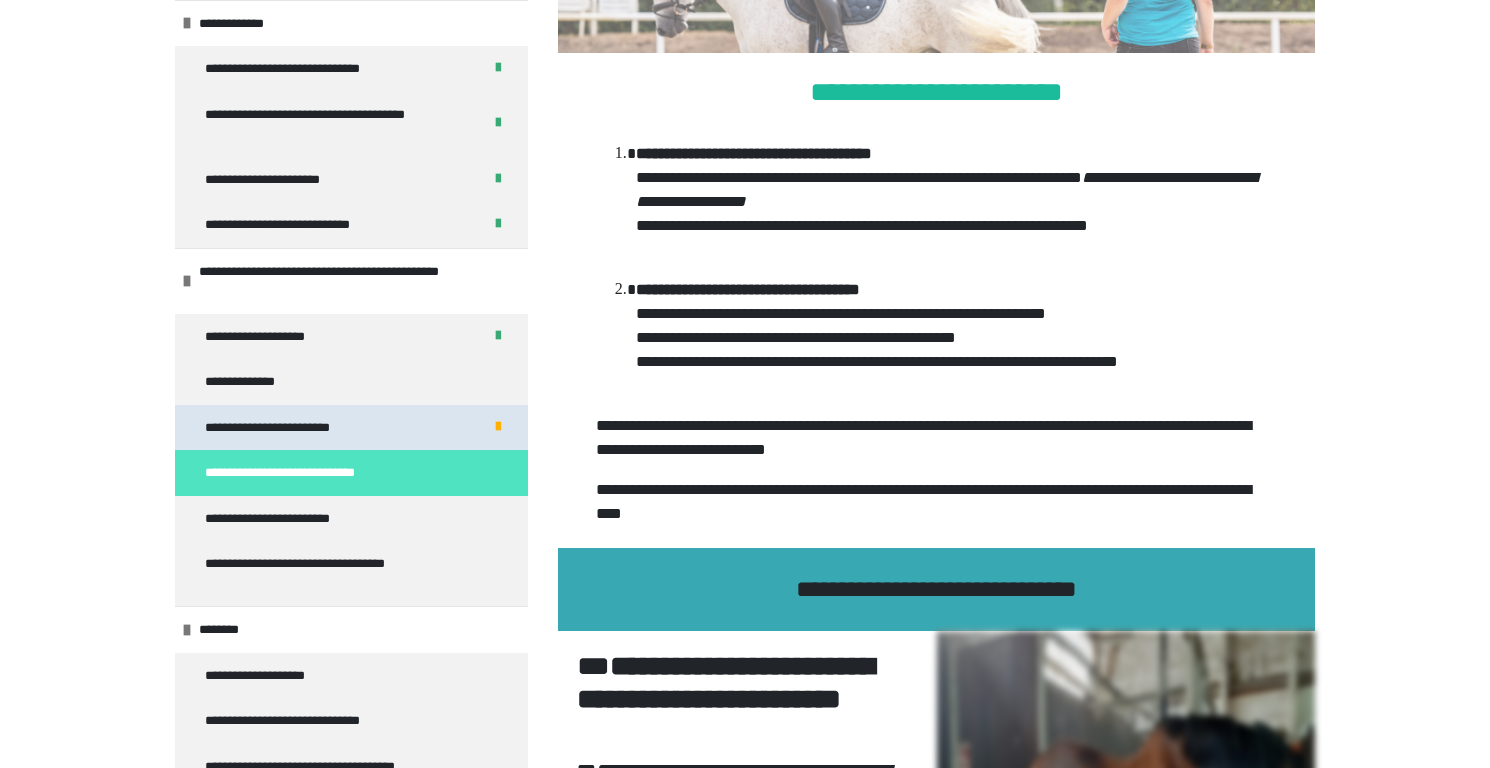 click on "**********" at bounding box center [351, 428] 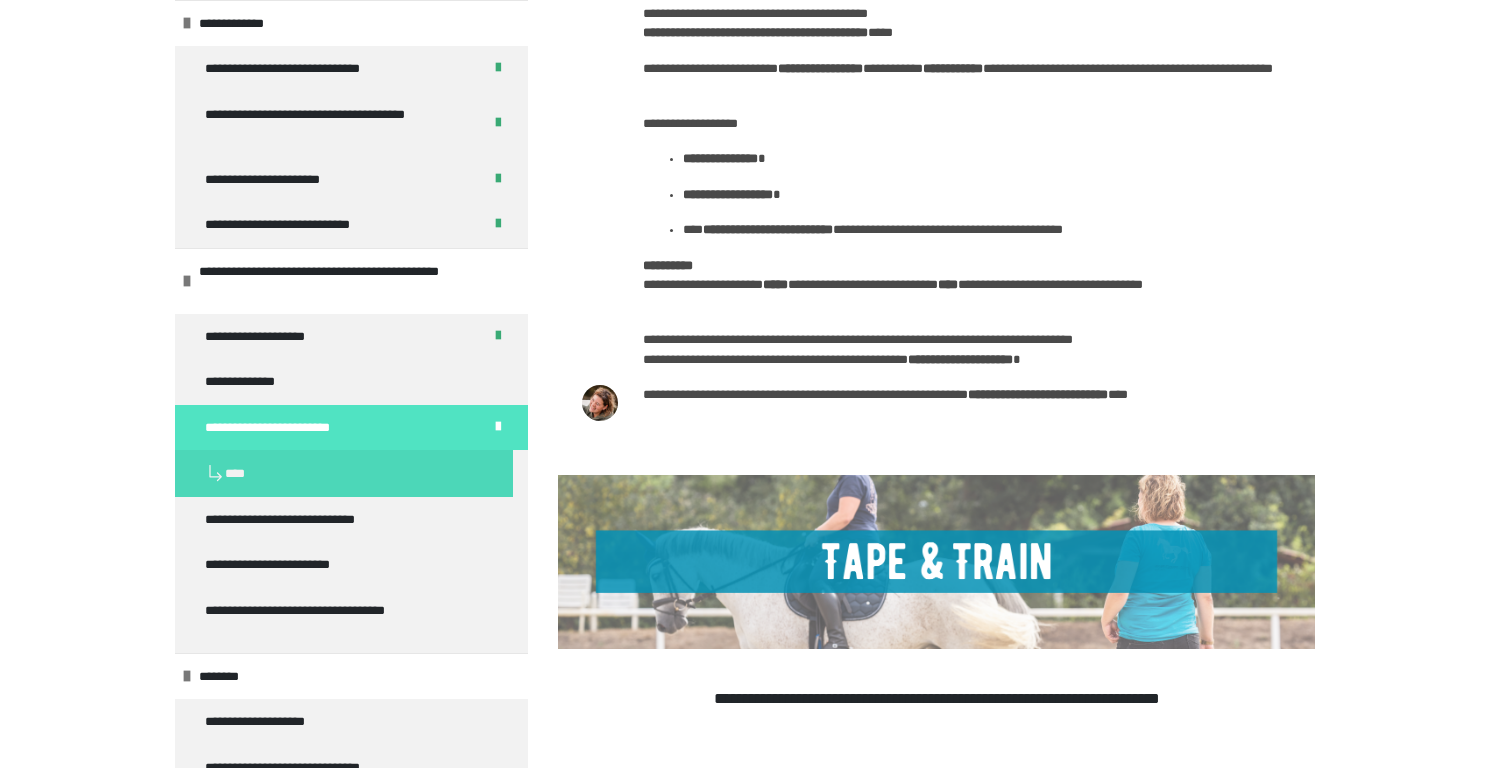 scroll, scrollTop: 673, scrollLeft: 0, axis: vertical 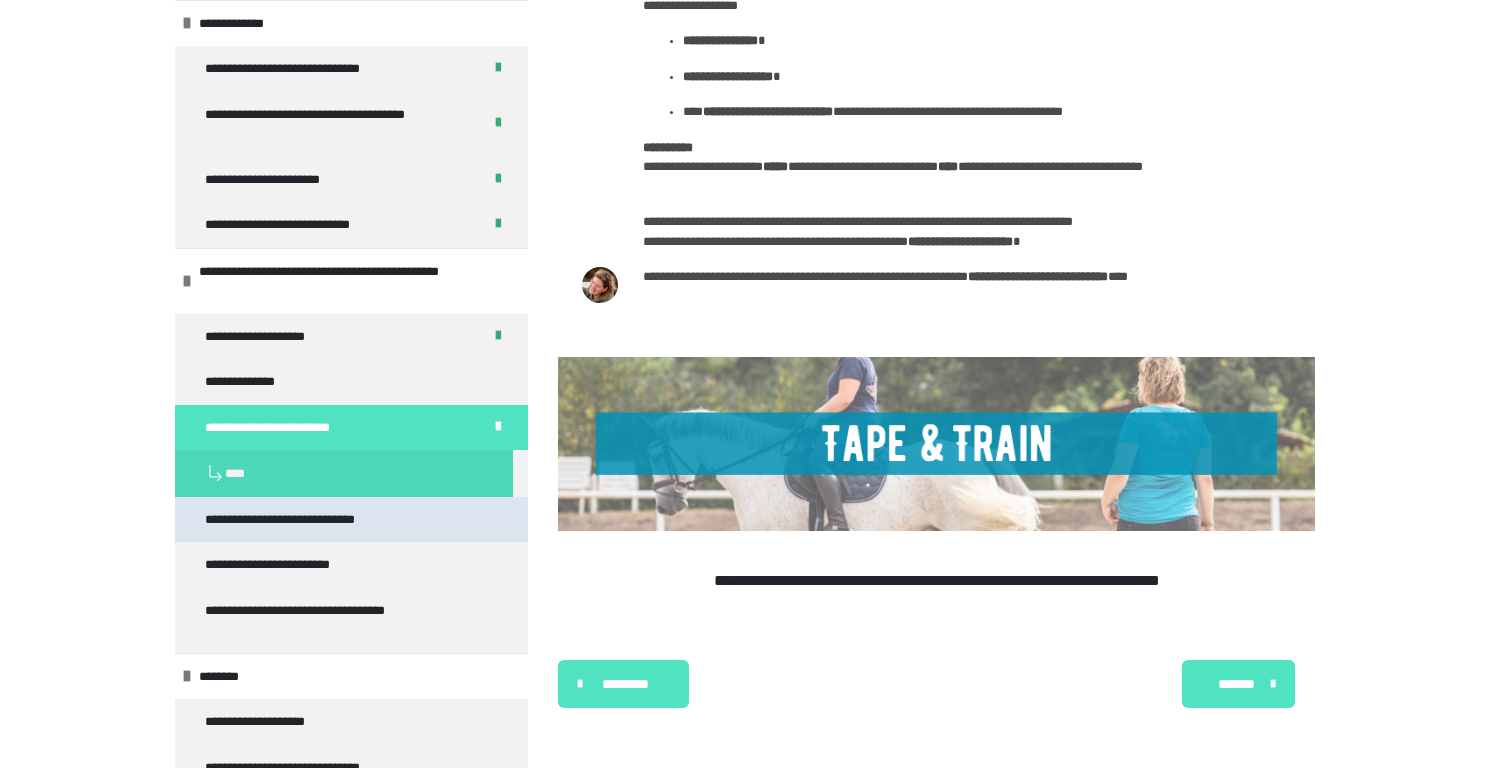 click on "**********" at bounding box center [302, 520] 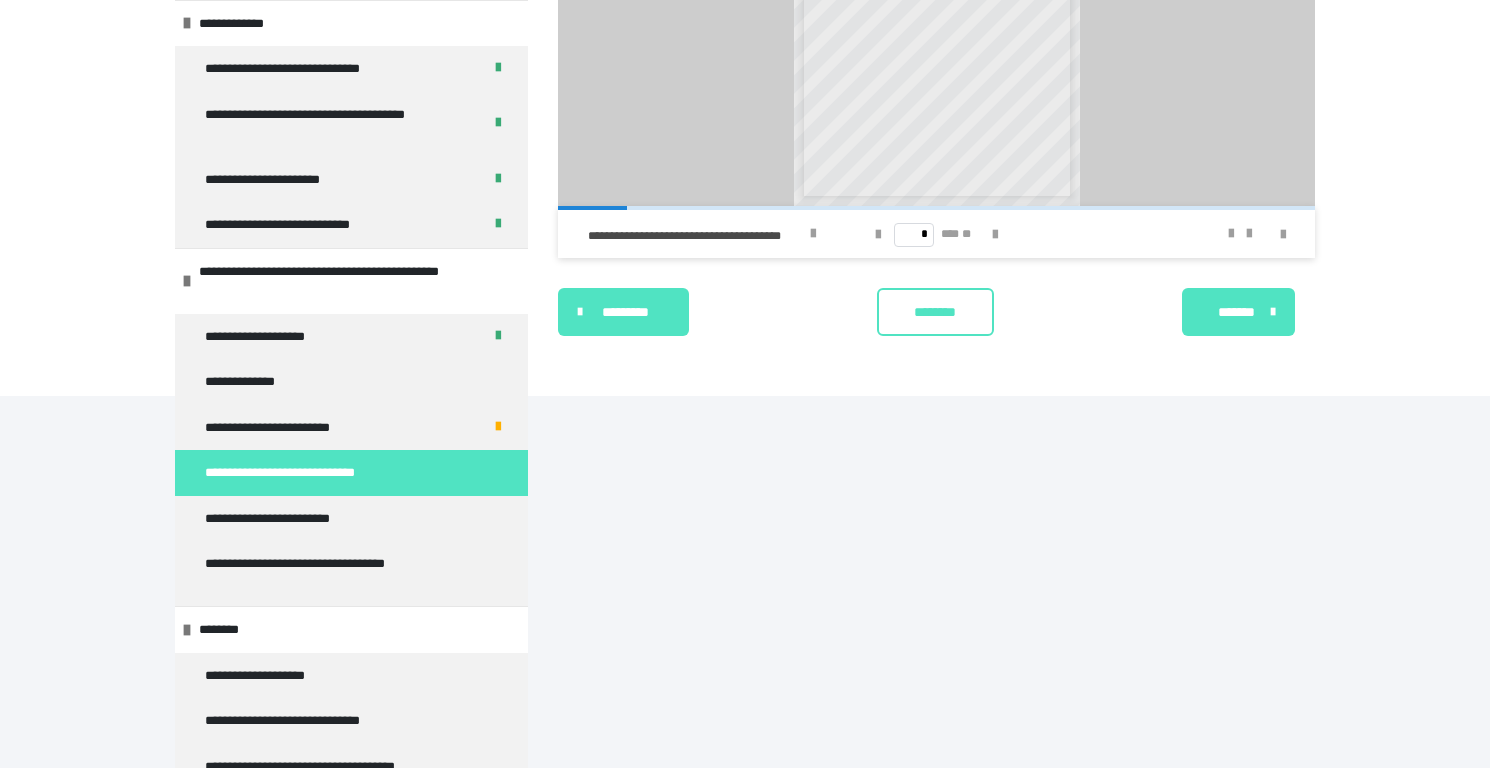 scroll, scrollTop: 4049, scrollLeft: 0, axis: vertical 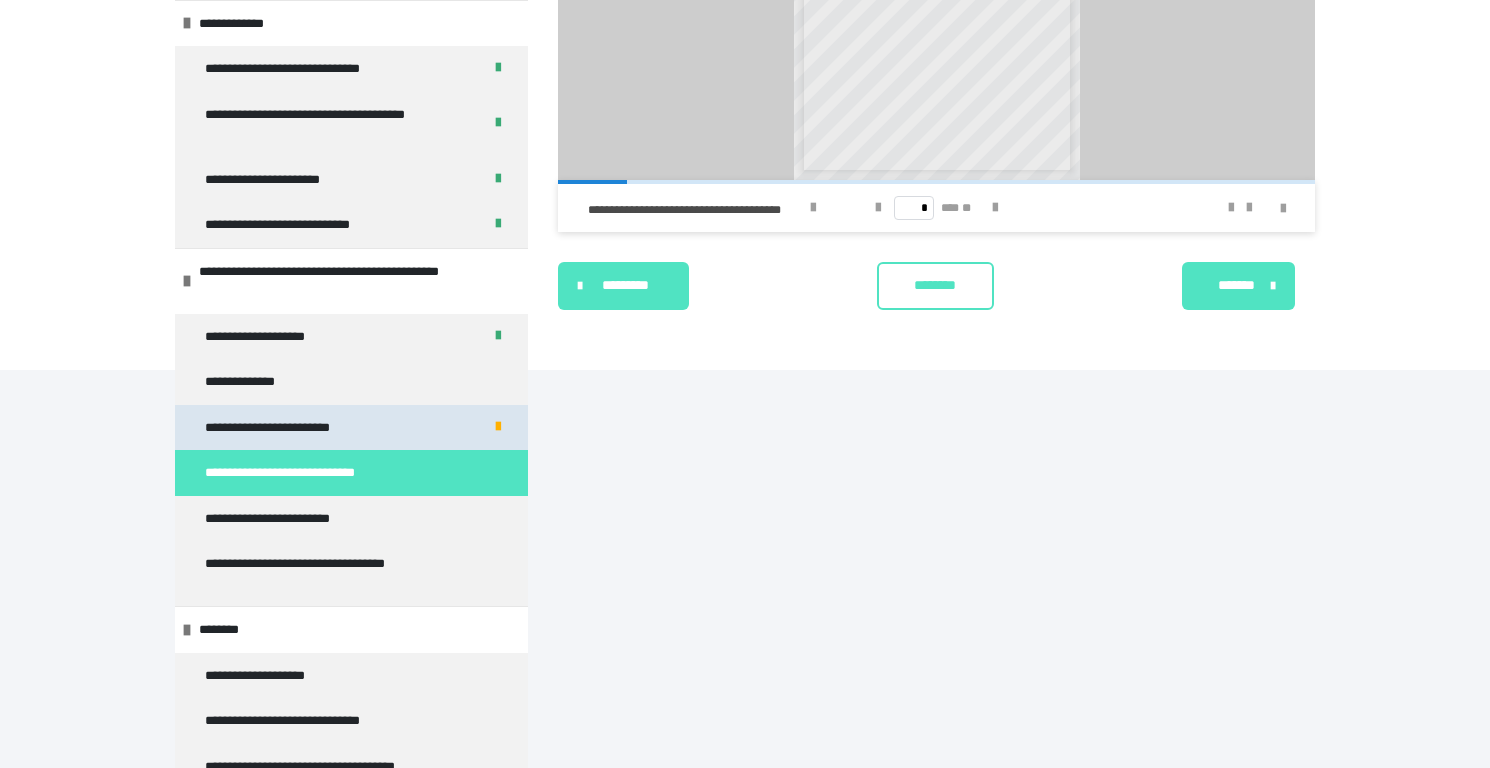 click on "**********" at bounding box center (290, 428) 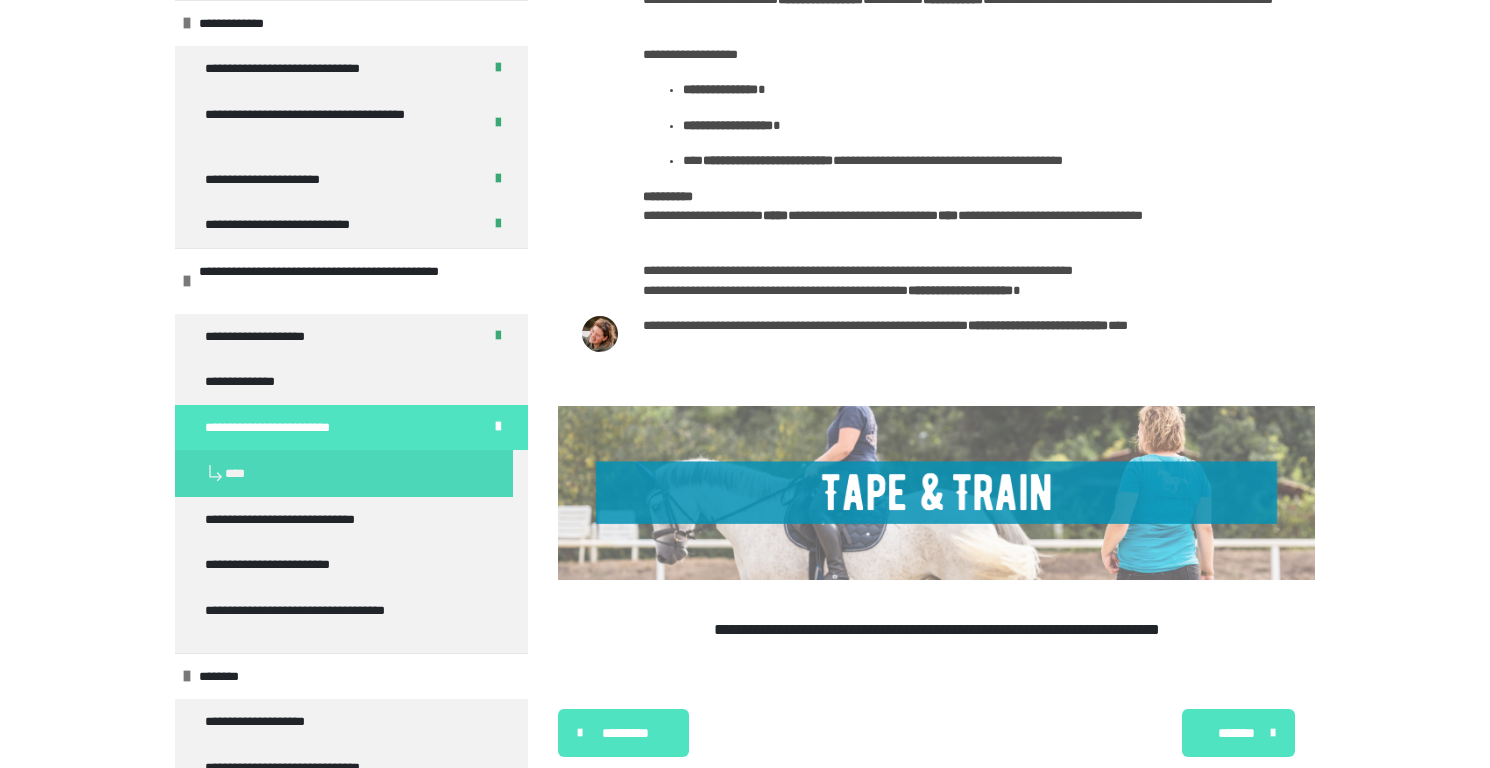 scroll, scrollTop: 673, scrollLeft: 0, axis: vertical 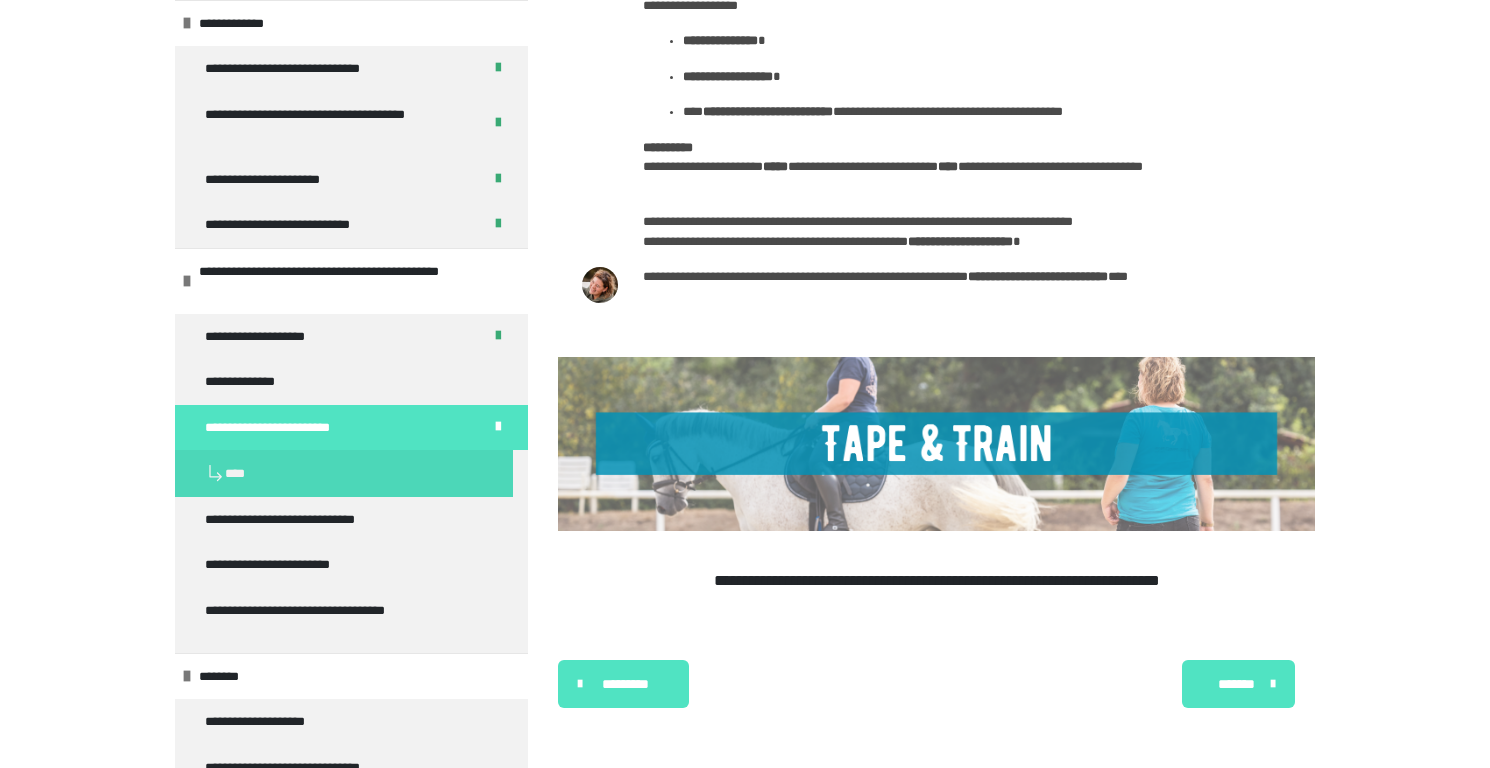 click on "*******" at bounding box center [1236, 684] 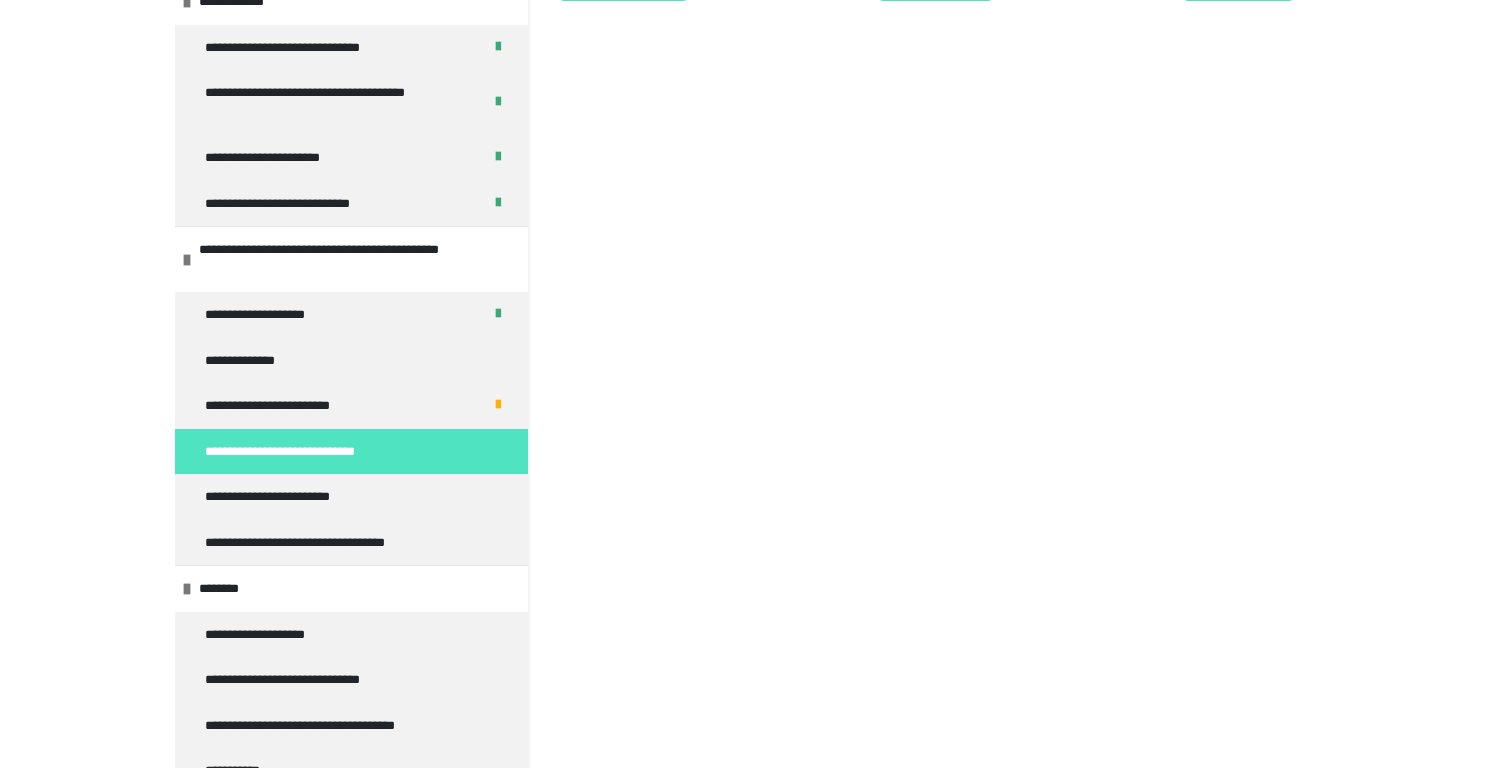 scroll, scrollTop: 0, scrollLeft: 0, axis: both 